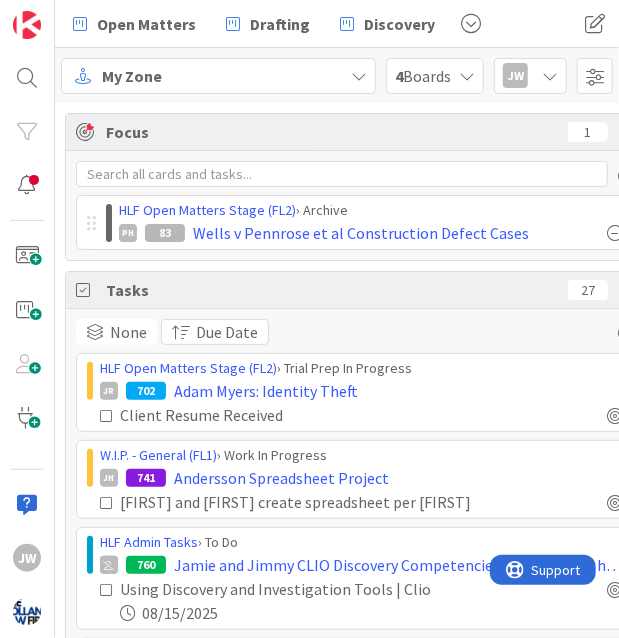 scroll, scrollTop: 0, scrollLeft: 0, axis: both 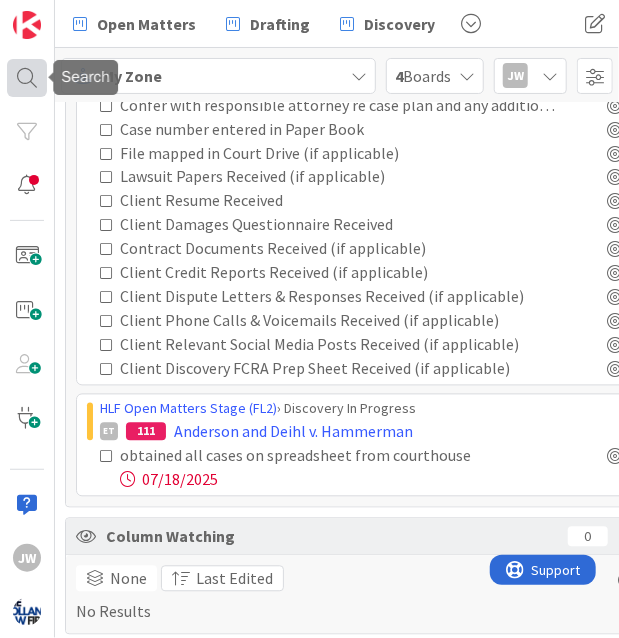 click at bounding box center [27, 78] 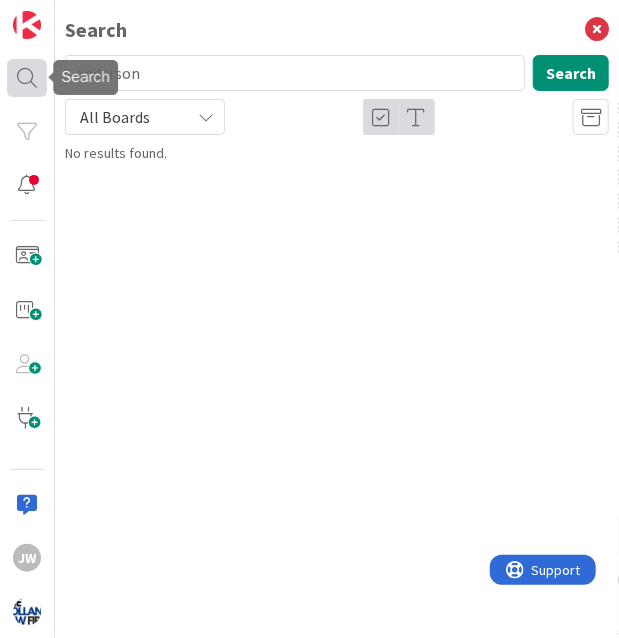 type on "anderson" 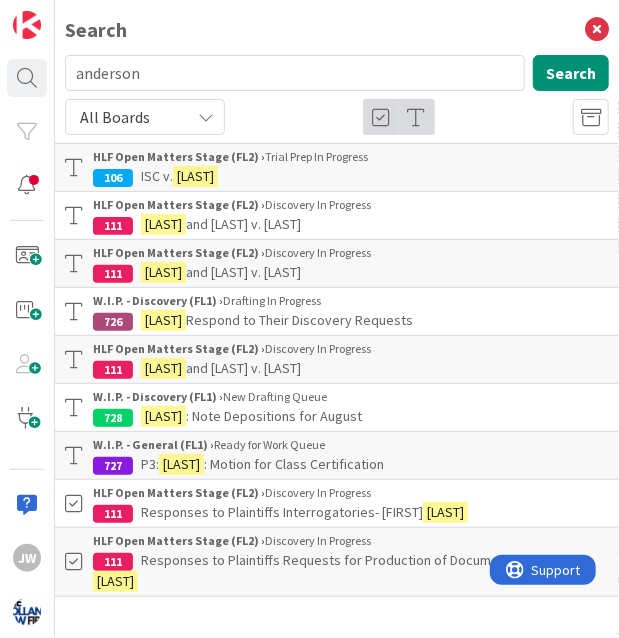 click on "[LAST] v.  [LAST]" at bounding box center [351, 176] 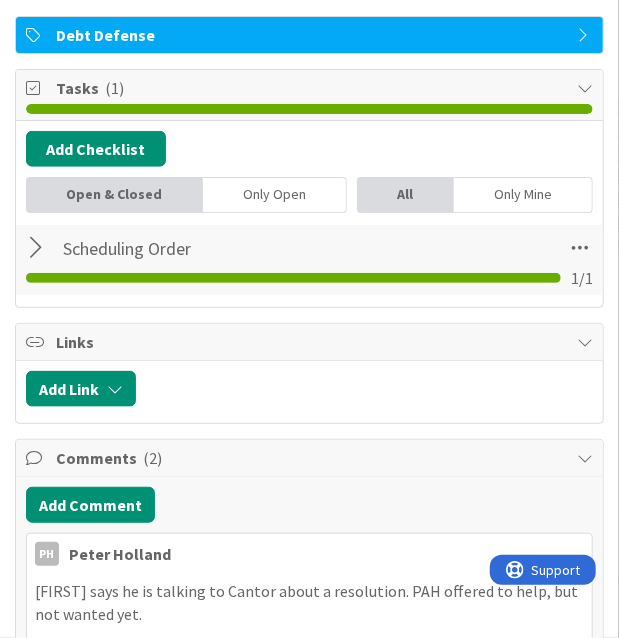 scroll, scrollTop: 356, scrollLeft: 0, axis: vertical 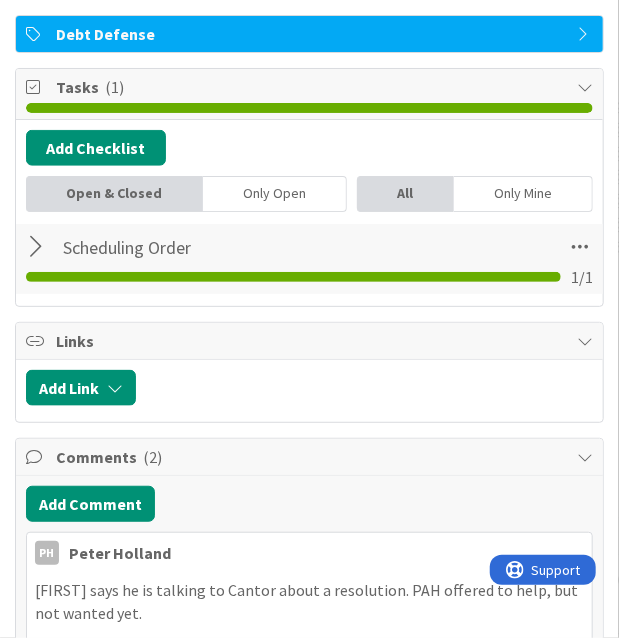 click at bounding box center (39, 247) 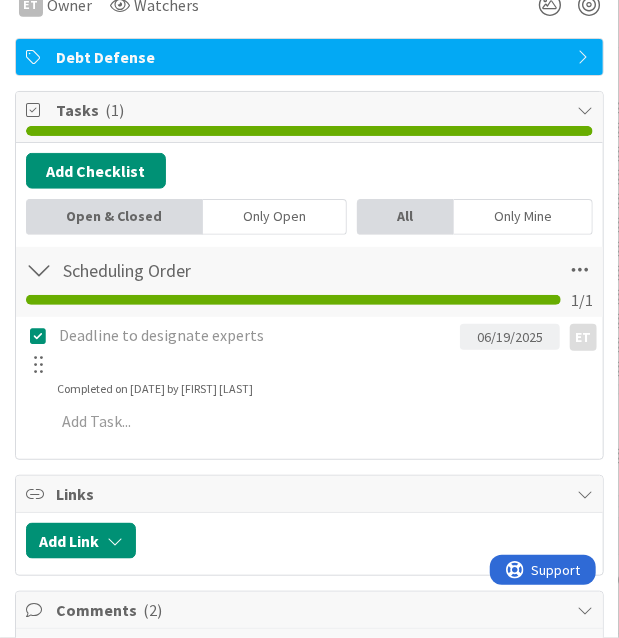 scroll, scrollTop: 333, scrollLeft: 0, axis: vertical 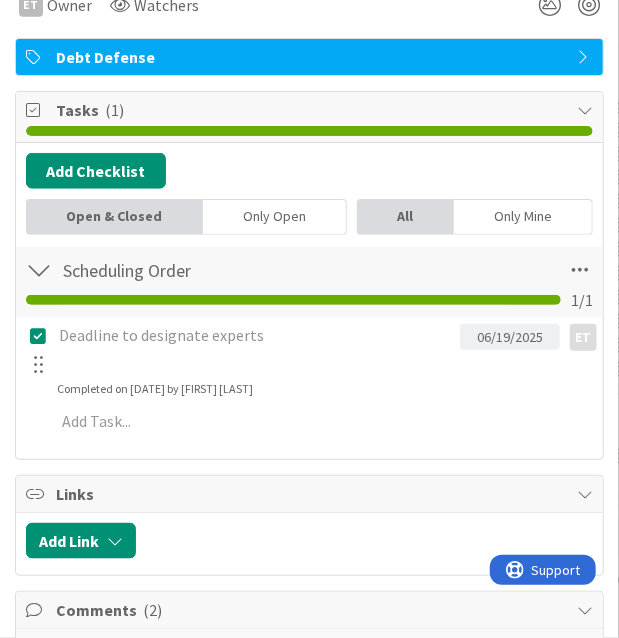 click at bounding box center [39, 270] 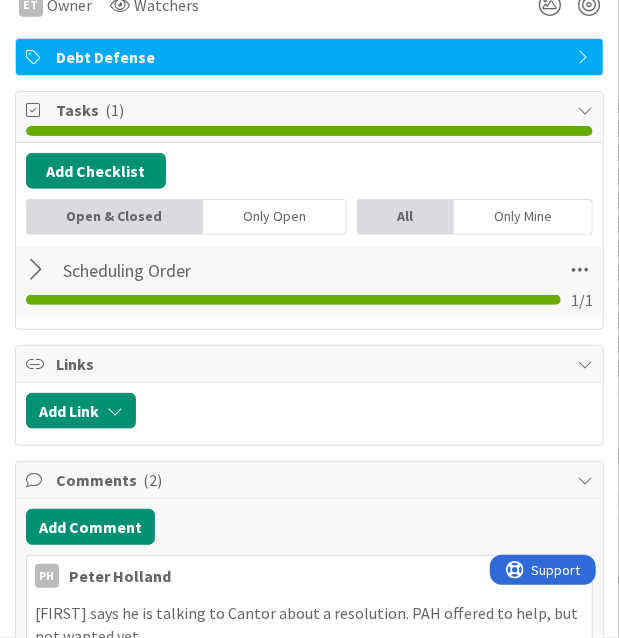 click at bounding box center (39, 270) 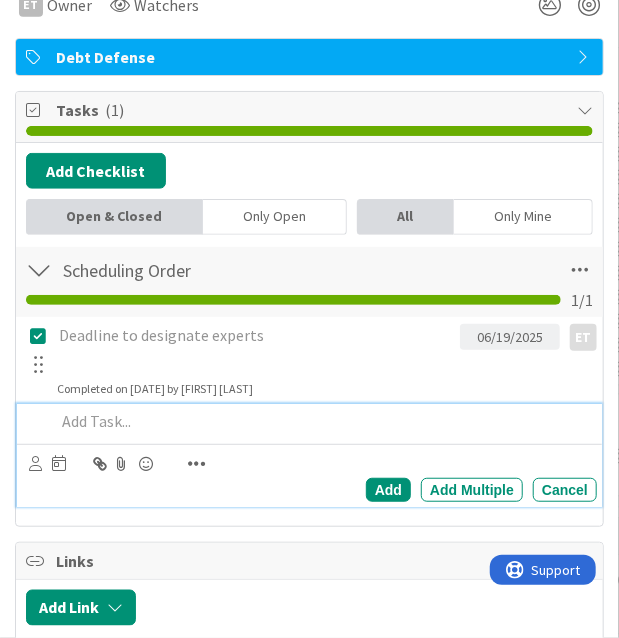 click at bounding box center [323, 421] 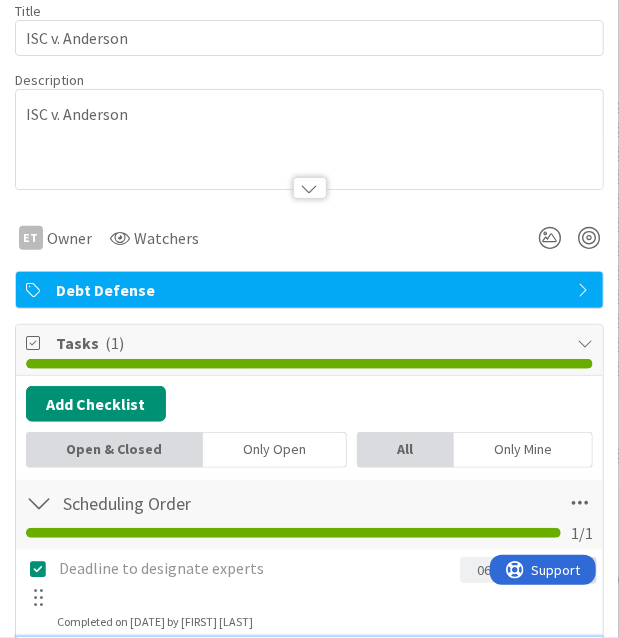 scroll, scrollTop: 0, scrollLeft: 0, axis: both 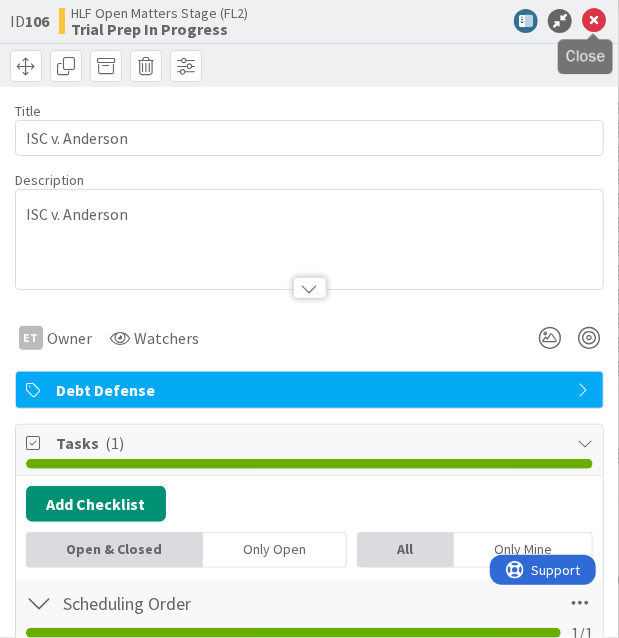click at bounding box center [594, 21] 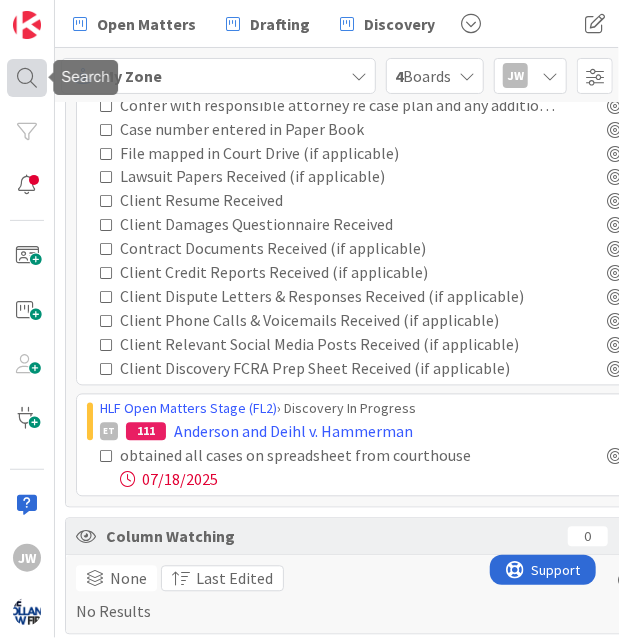 click at bounding box center [27, 78] 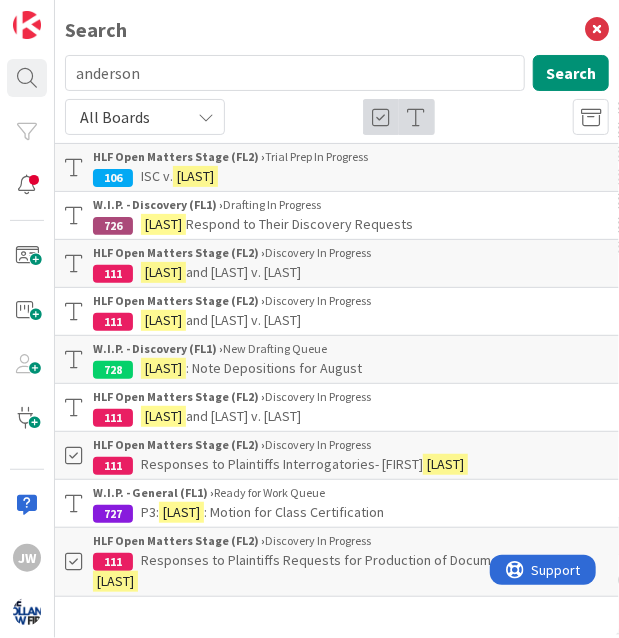 click on "All Boards" at bounding box center [145, 117] 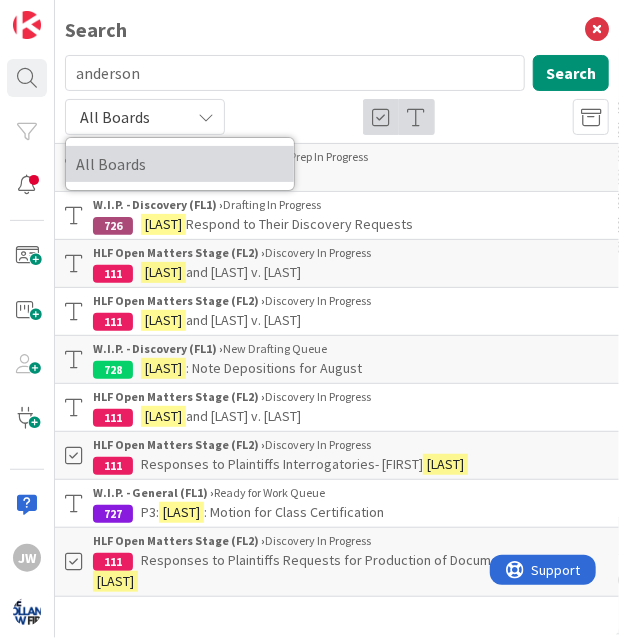click on "All Boards" at bounding box center (180, 164) 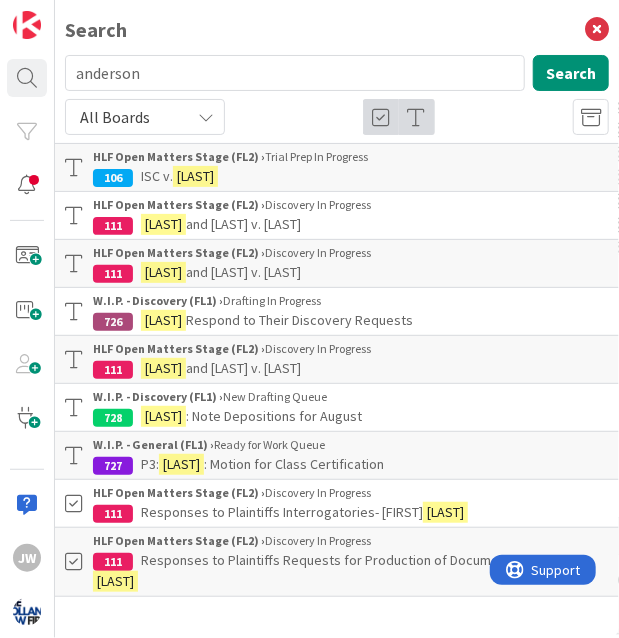 click on "HLF Open Matters Stage (FL2) ›" at bounding box center (179, 204) 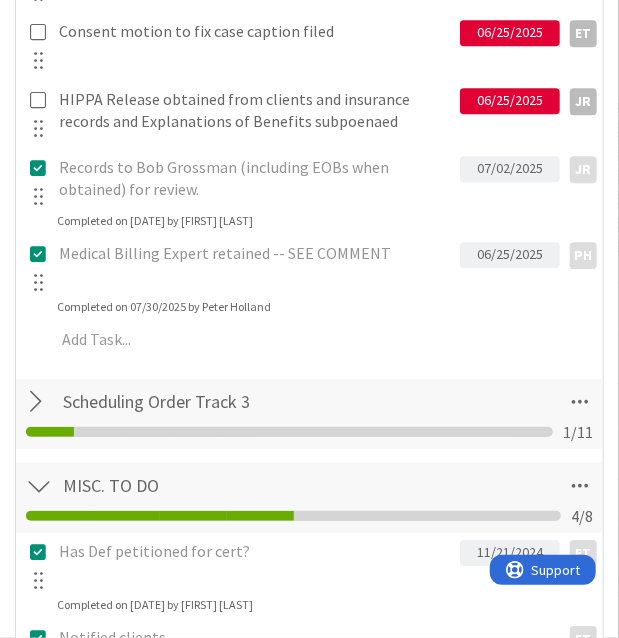 scroll, scrollTop: 1361, scrollLeft: 0, axis: vertical 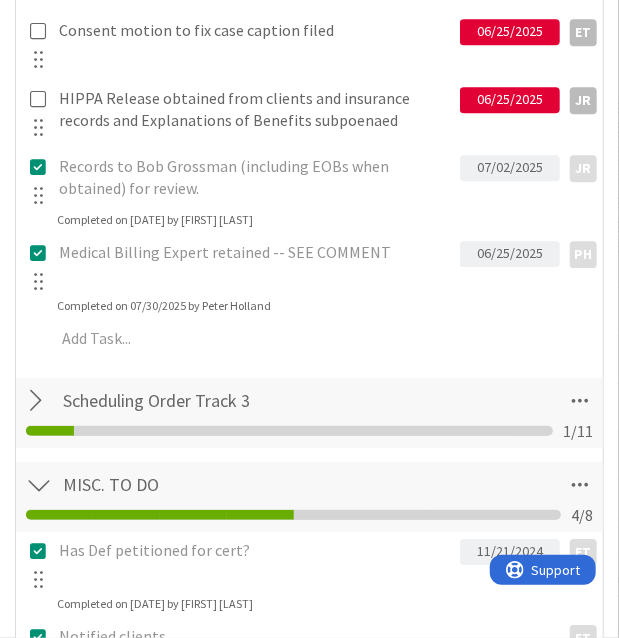 click at bounding box center (39, 401) 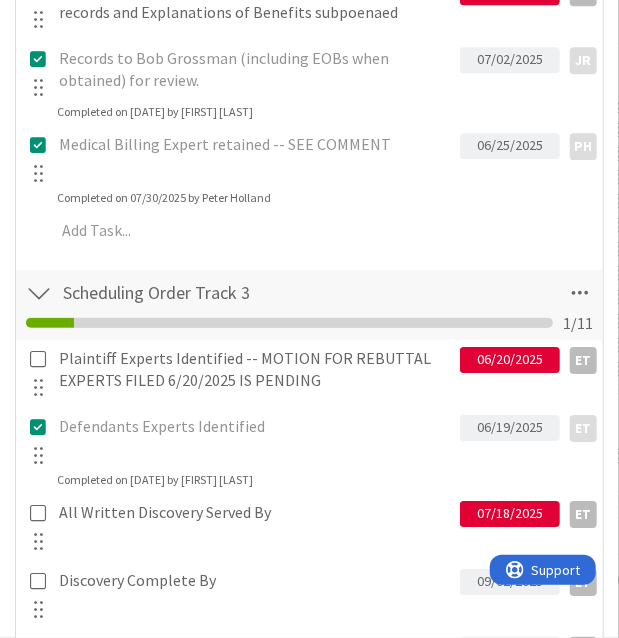 scroll, scrollTop: 1493, scrollLeft: 0, axis: vertical 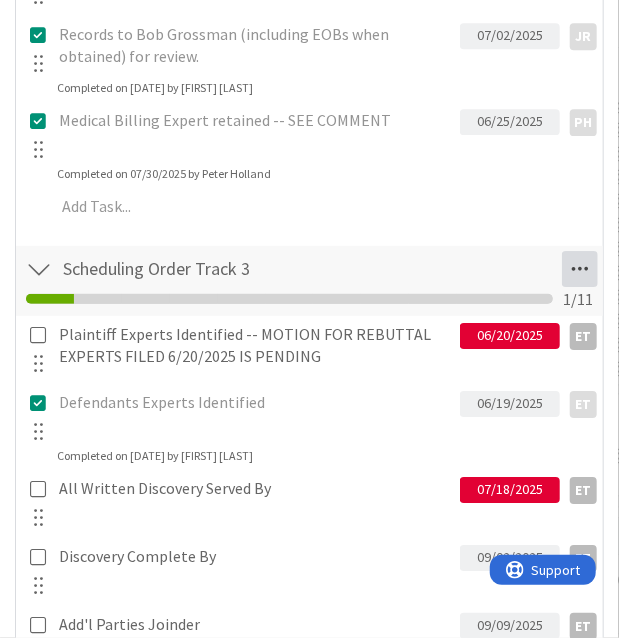 click at bounding box center [580, 269] 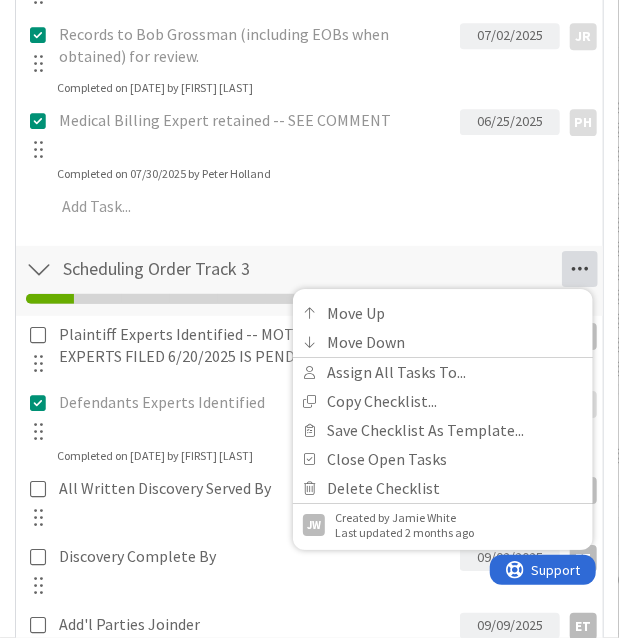 click at bounding box center [580, 269] 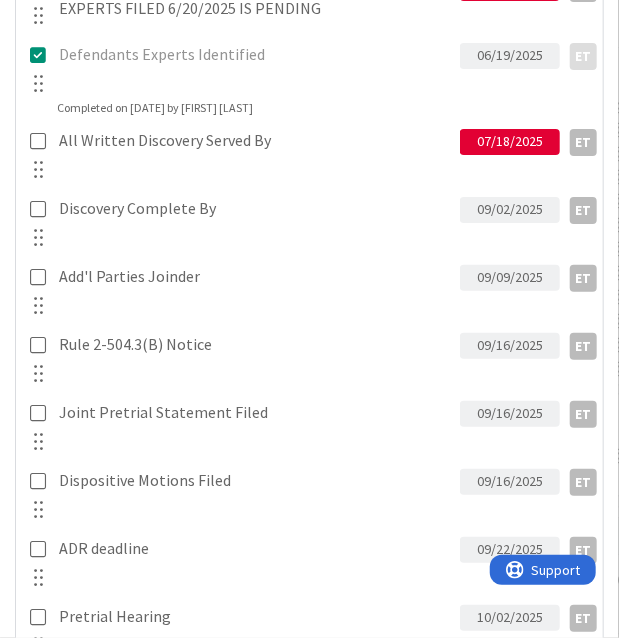 scroll, scrollTop: 1876, scrollLeft: 0, axis: vertical 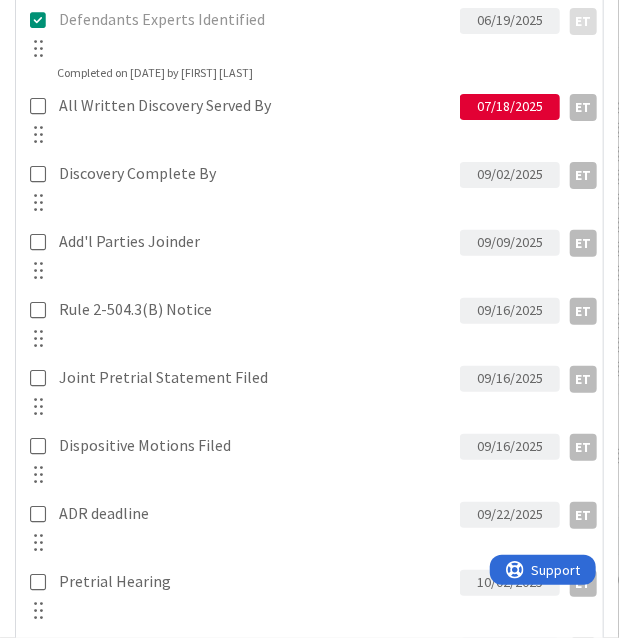 click on "09/09/2025" at bounding box center [510, 243] 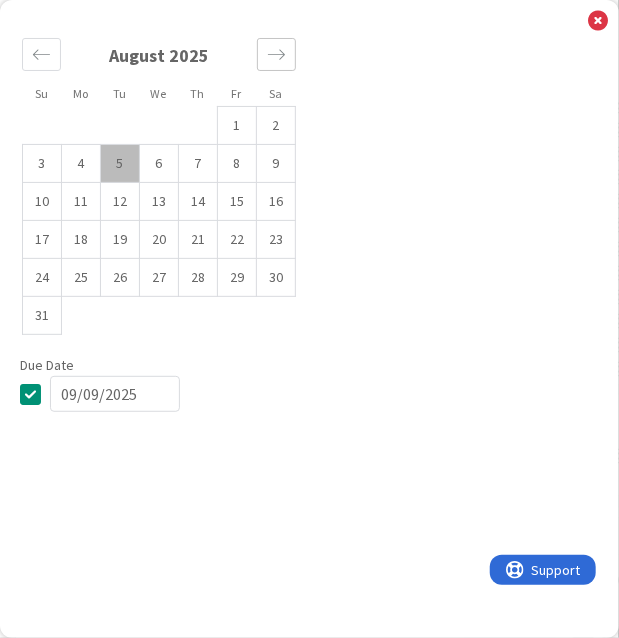 click 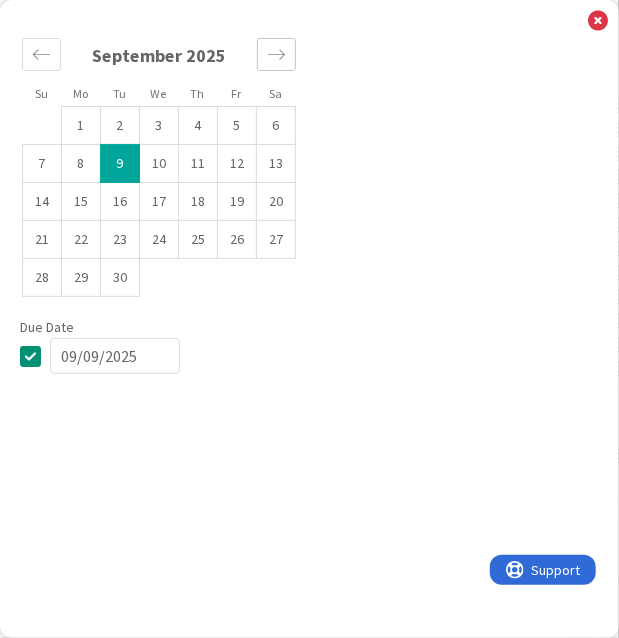 click 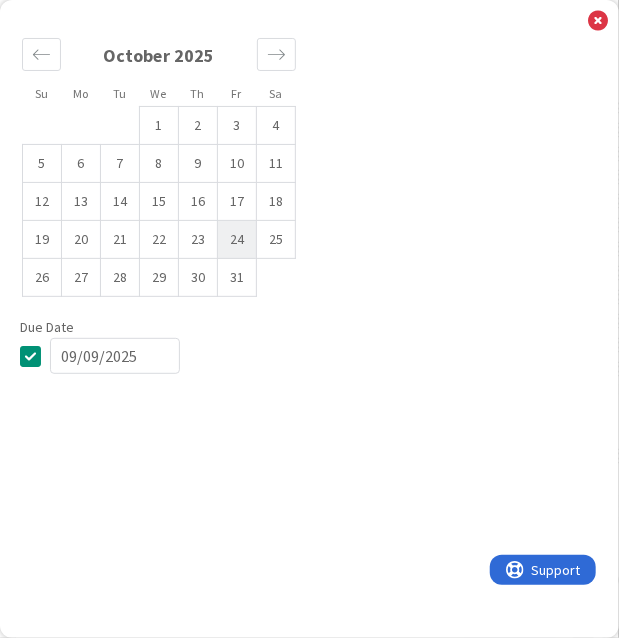 click on "24" at bounding box center [237, 240] 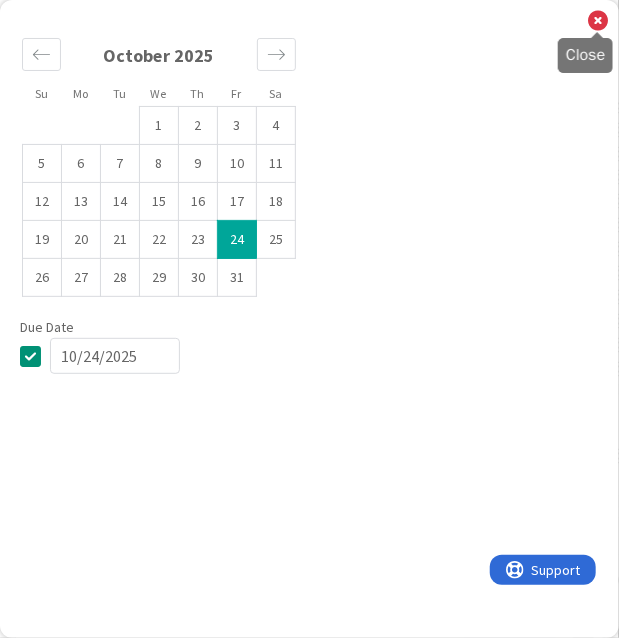 click at bounding box center (598, 21) 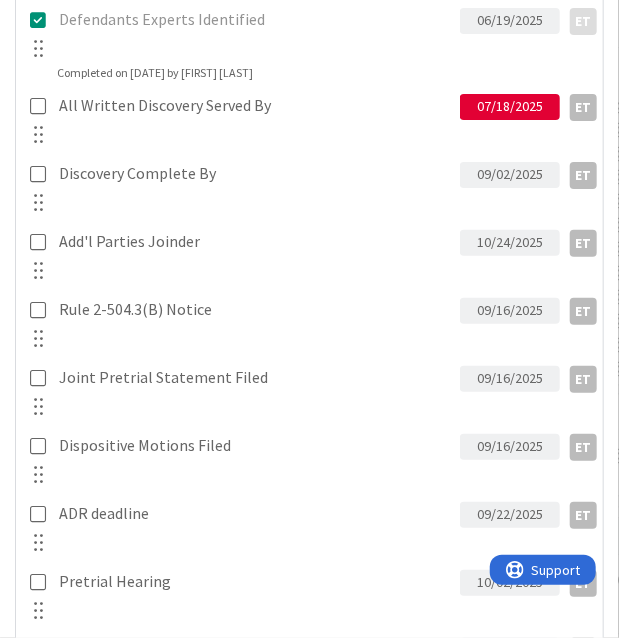 click on "09/16/2025" at bounding box center [510, 311] 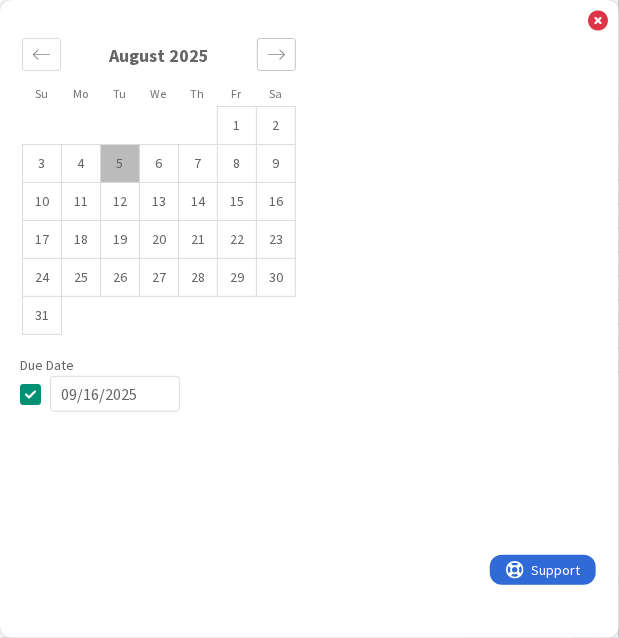 click 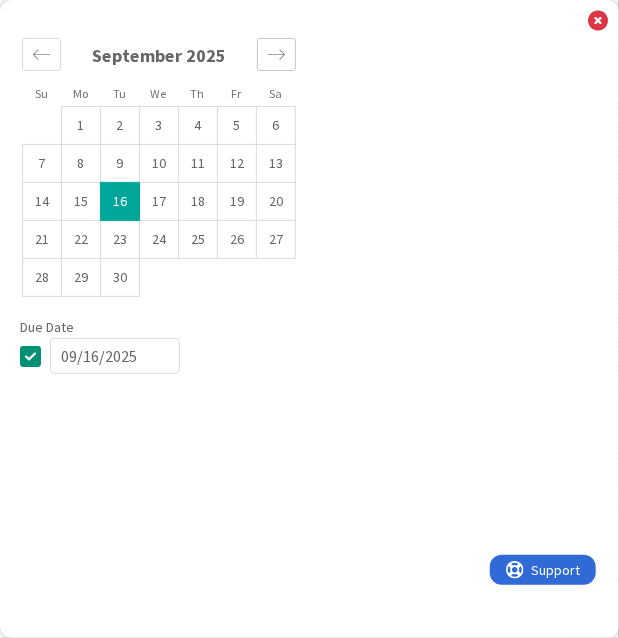 click 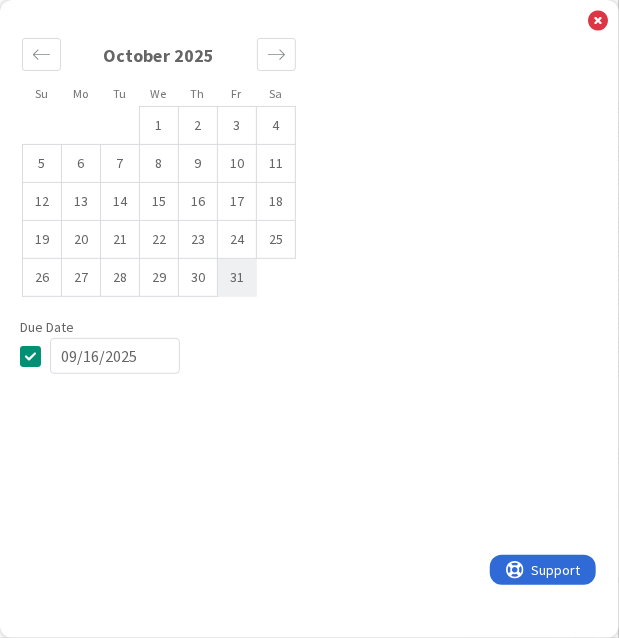 click on "31" at bounding box center [237, 278] 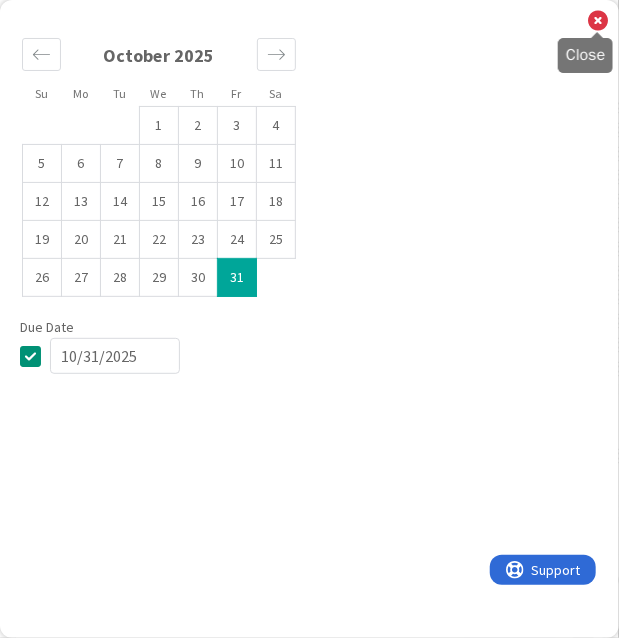 click at bounding box center [598, 21] 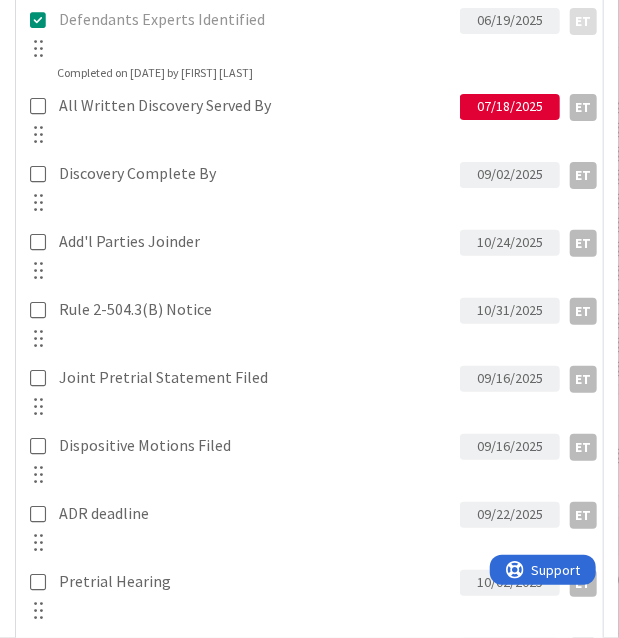 click on "09/16/2025" at bounding box center [510, 379] 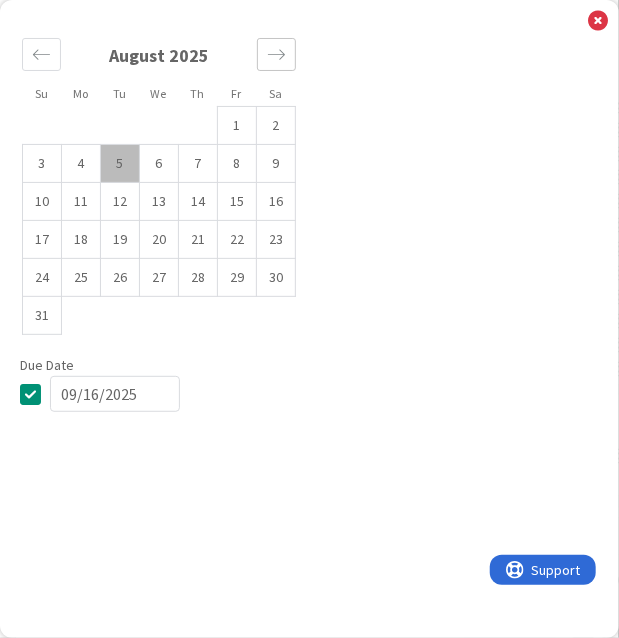 click 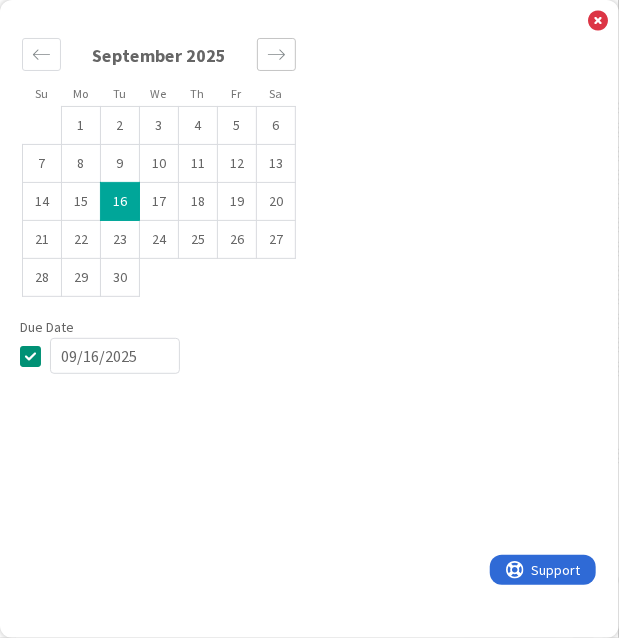 click 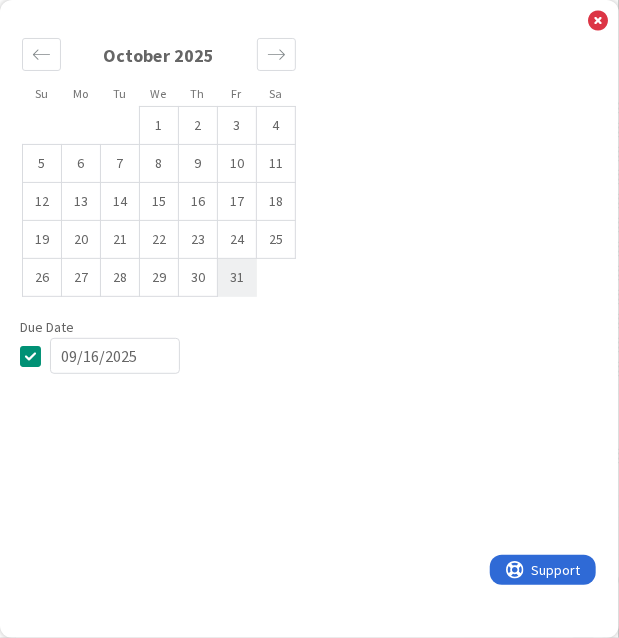 click on "31" at bounding box center [237, 278] 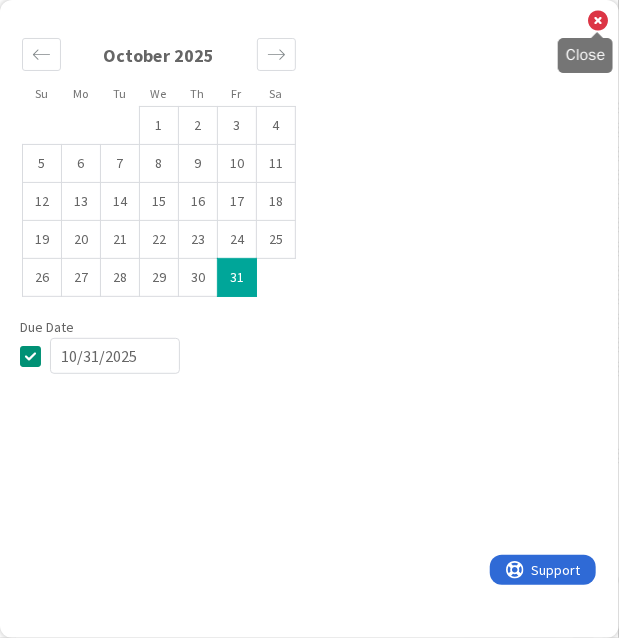 click at bounding box center (598, 21) 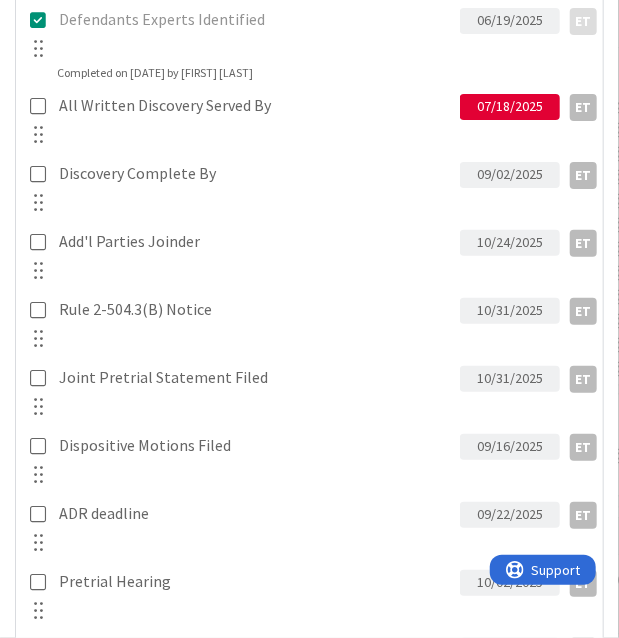 click on "09/16/2025" at bounding box center (510, 447) 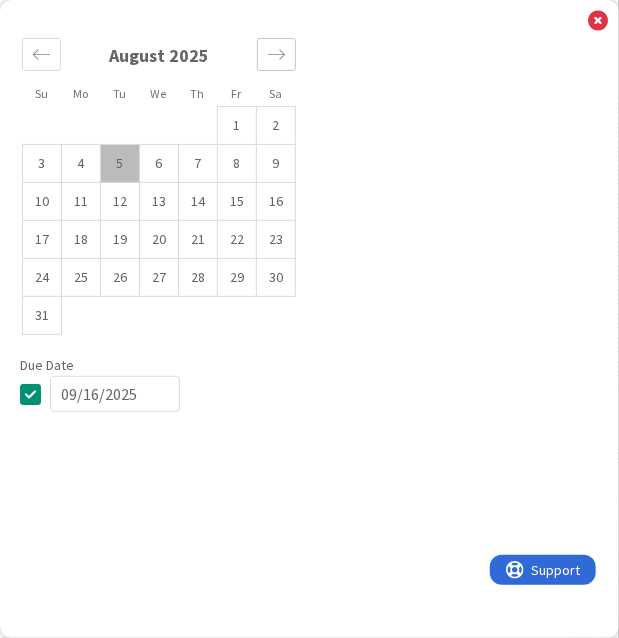 click 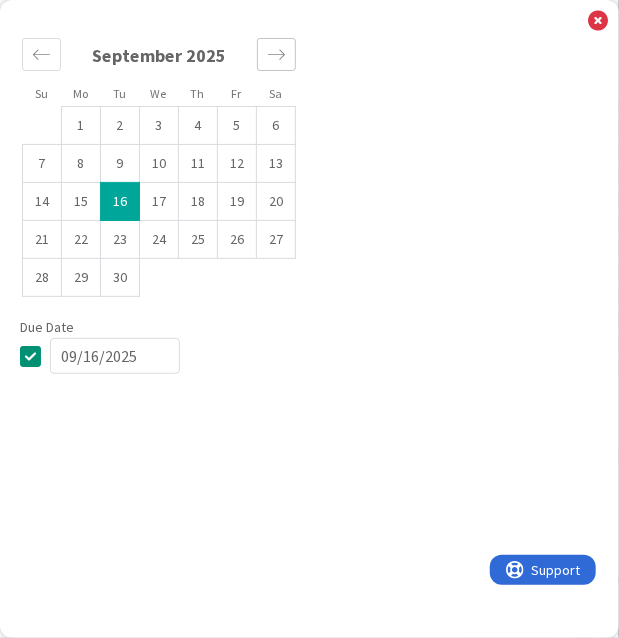 click 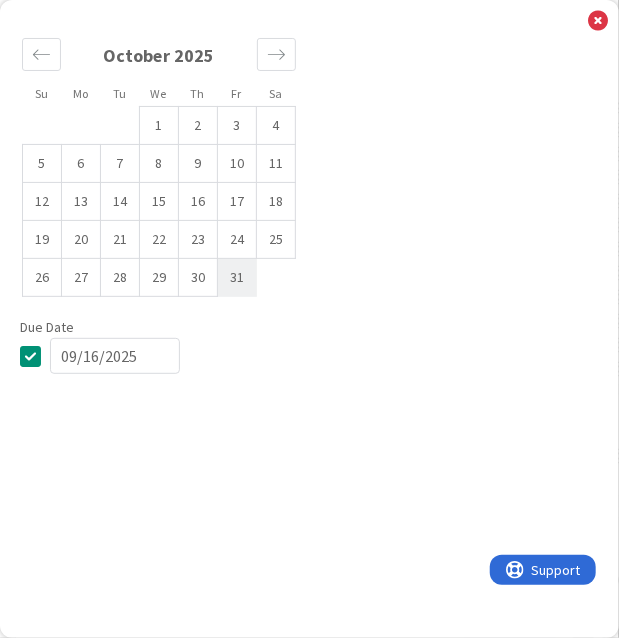 click on "31" at bounding box center [237, 278] 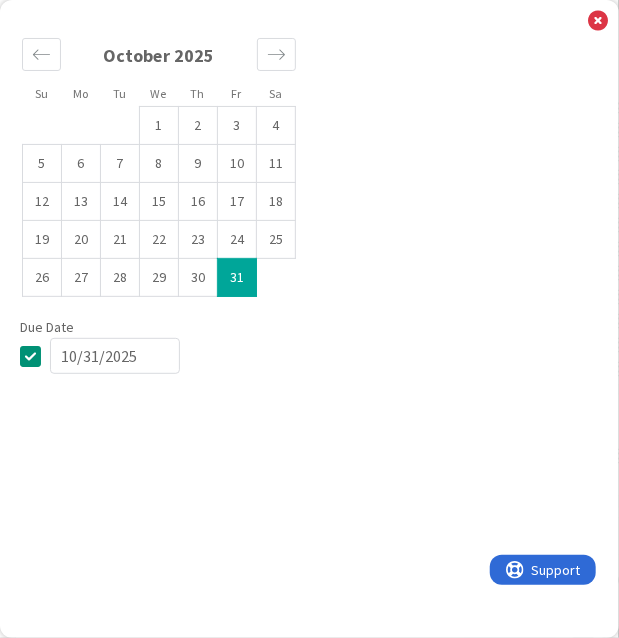 type on "10/31/2025" 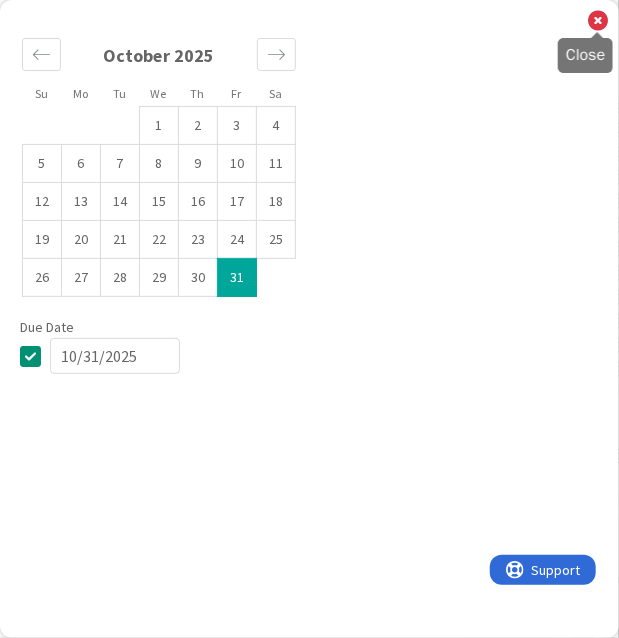 click at bounding box center [598, 21] 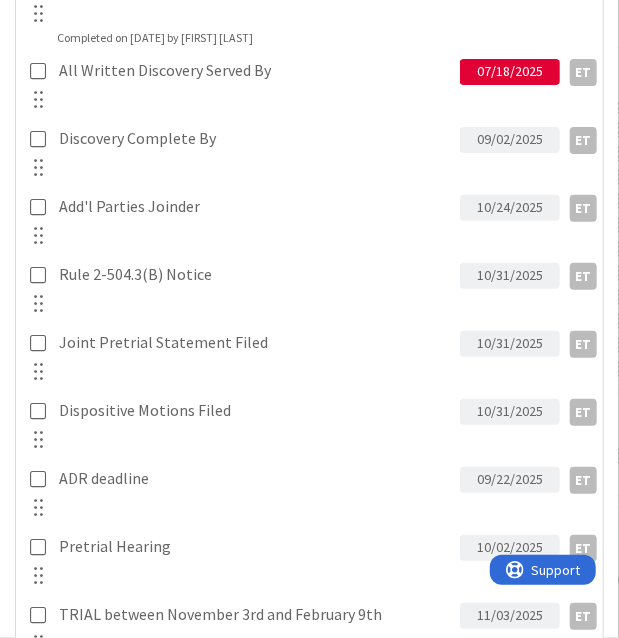 scroll, scrollTop: 1913, scrollLeft: 0, axis: vertical 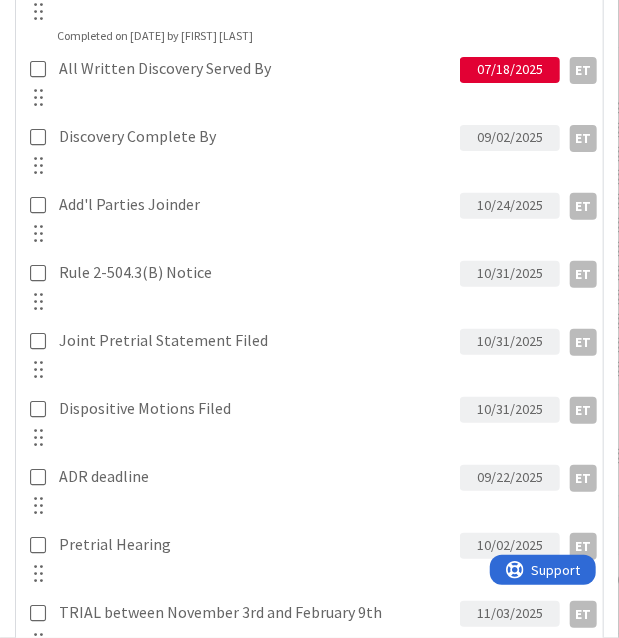 click on "09/22/2025" at bounding box center (510, 478) 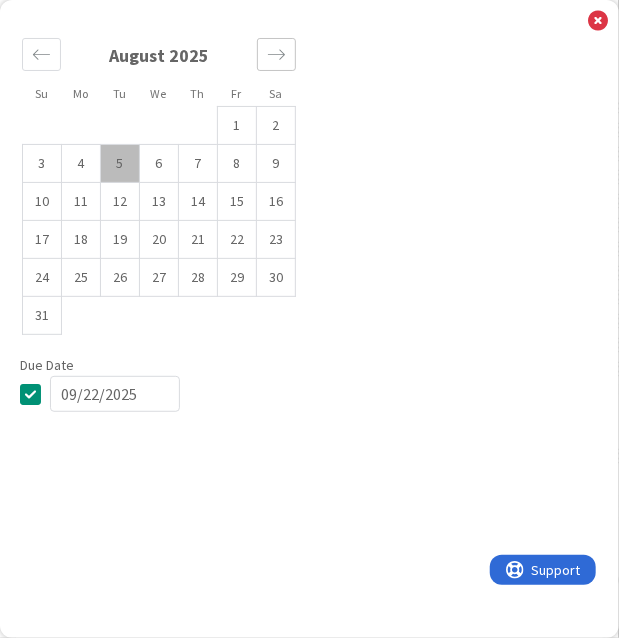 click 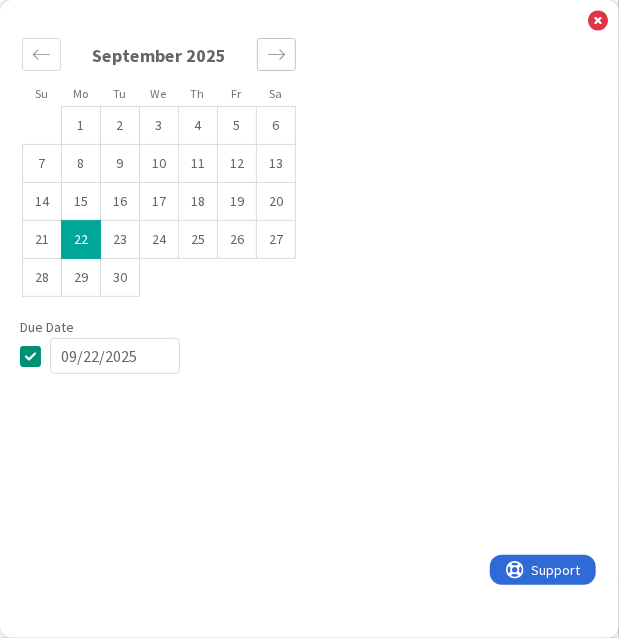 click 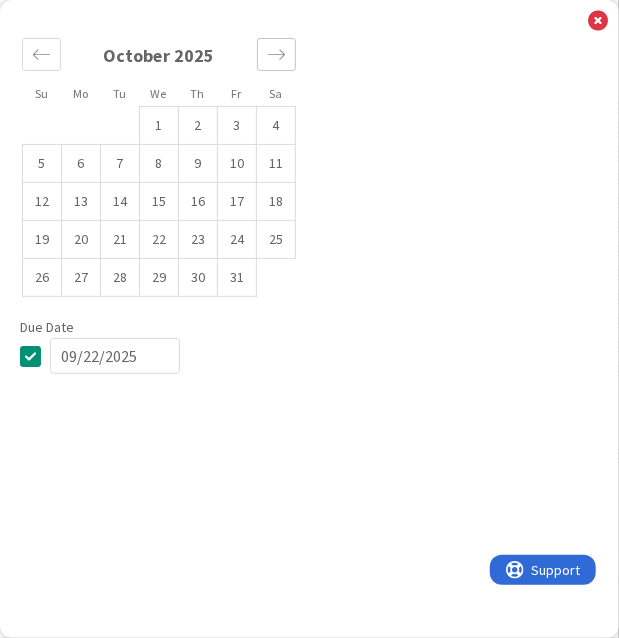 click 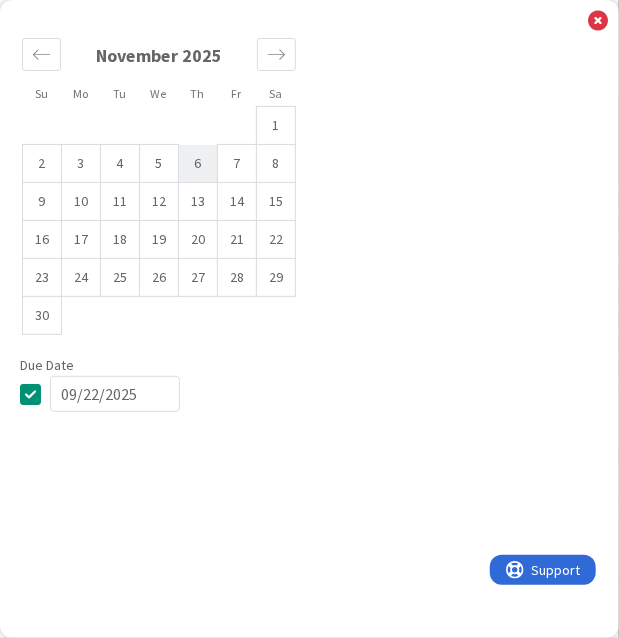 click on "6" at bounding box center (198, 164) 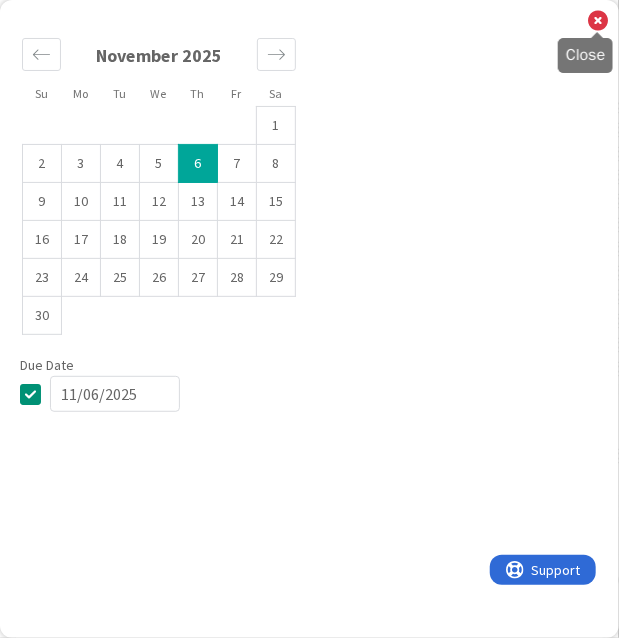 click at bounding box center [598, 21] 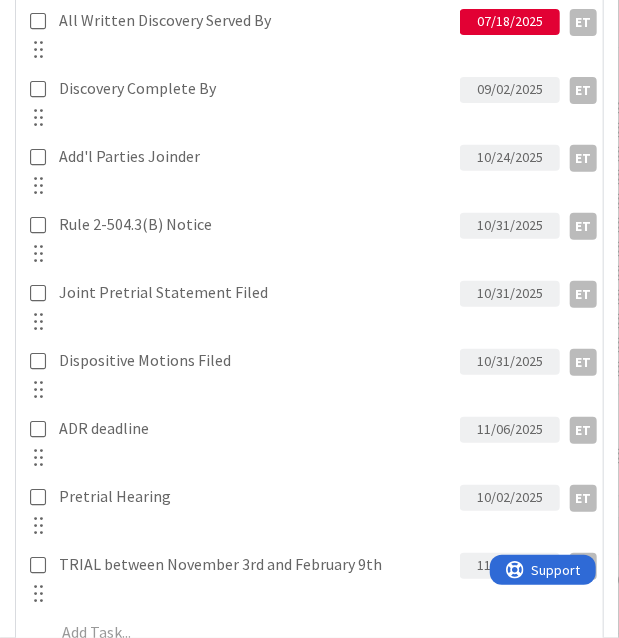 scroll, scrollTop: 1965, scrollLeft: 0, axis: vertical 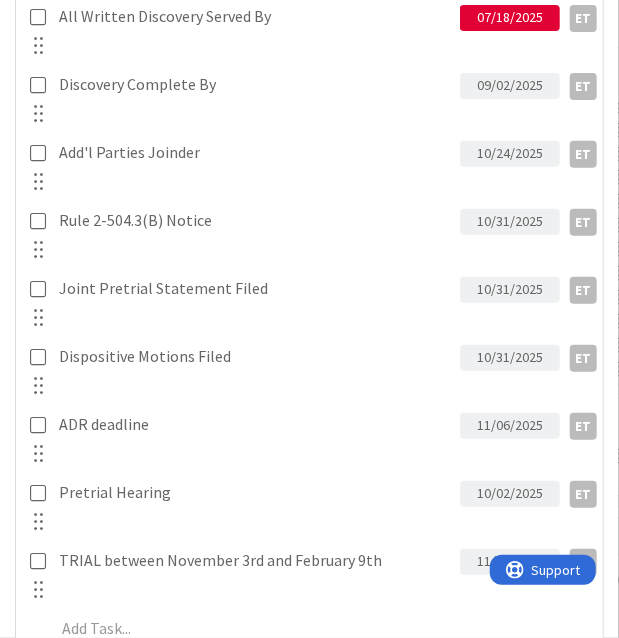 click on "10/02/2025" at bounding box center [510, 494] 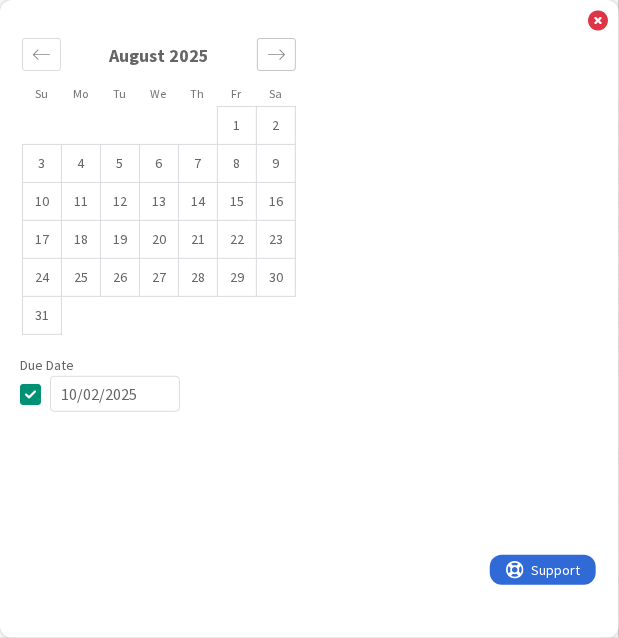 click 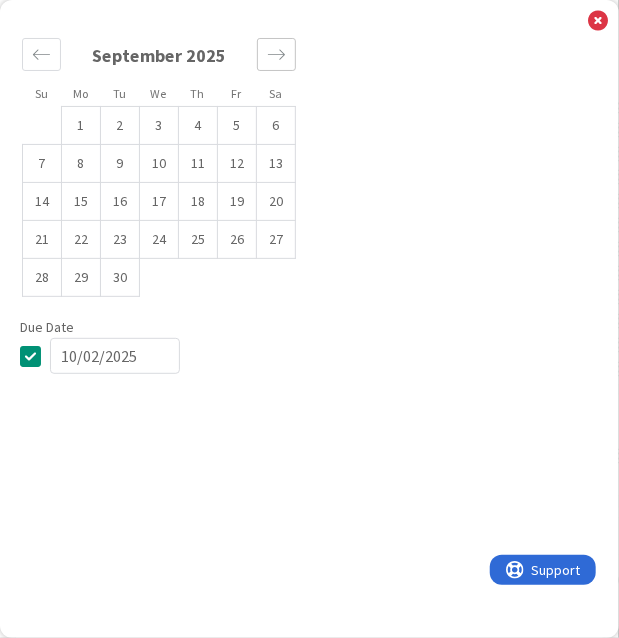 click 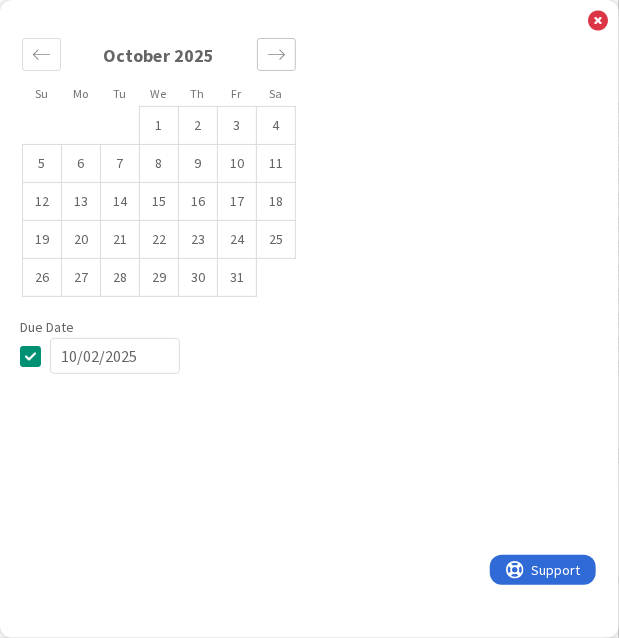 click 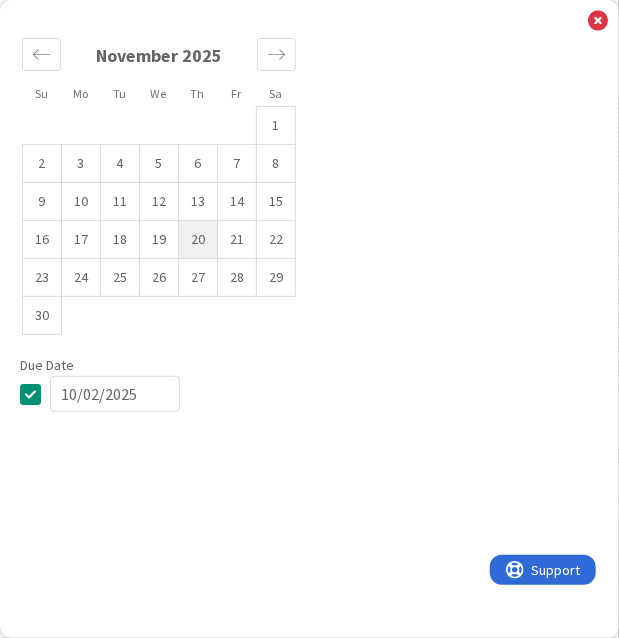 click on "20" at bounding box center (198, 240) 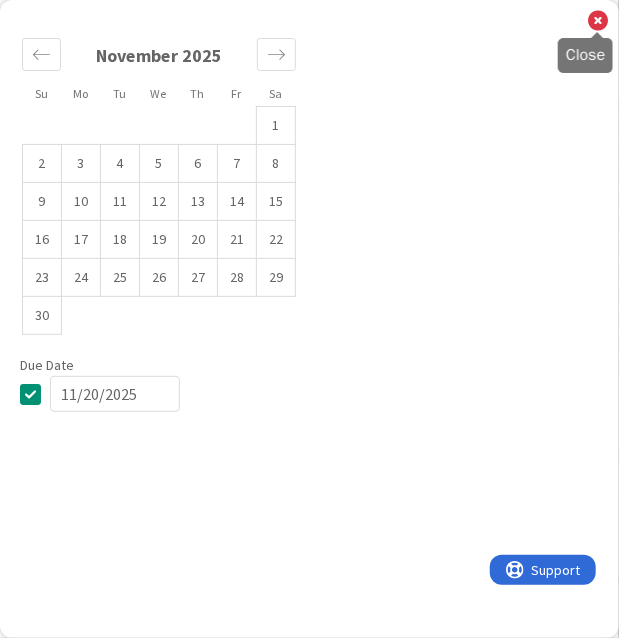click at bounding box center [598, 21] 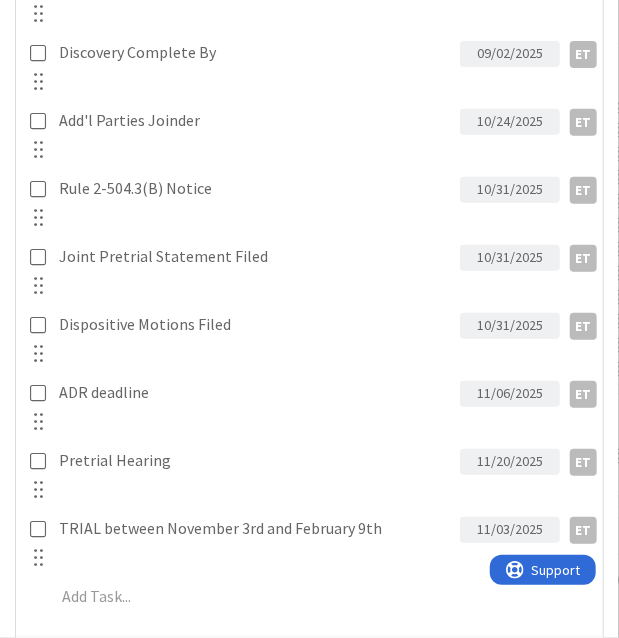 scroll, scrollTop: 1999, scrollLeft: 0, axis: vertical 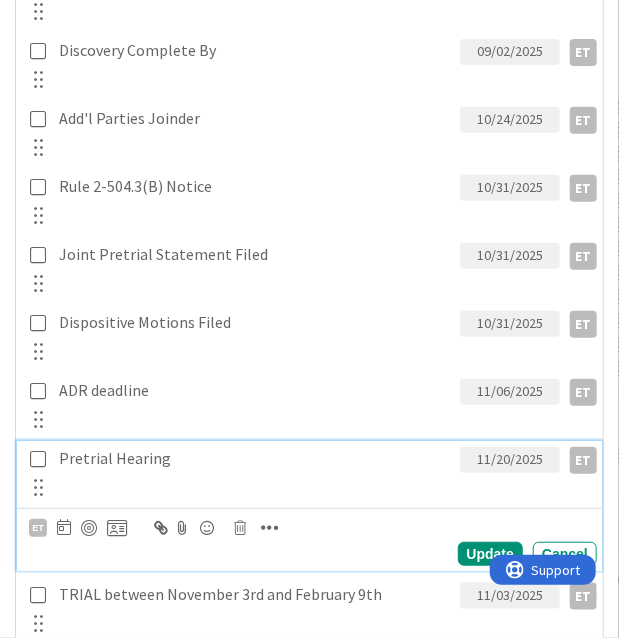 click on "Pretrial Hearing" at bounding box center [255, 458] 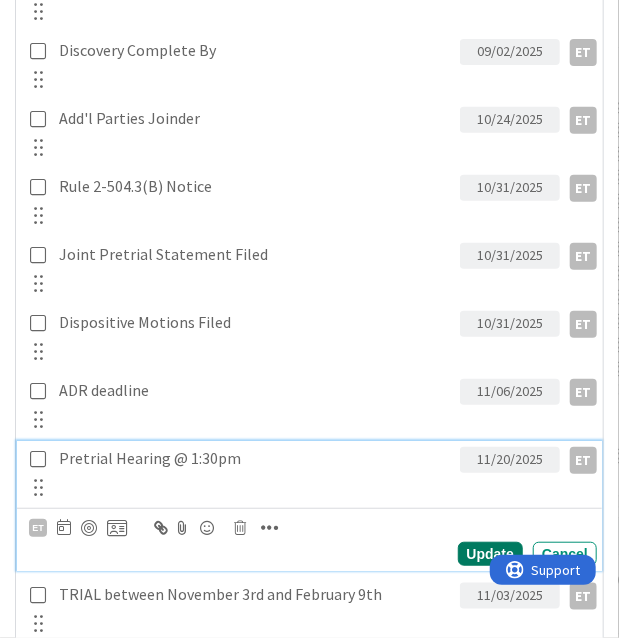 click on "Update" at bounding box center [490, 554] 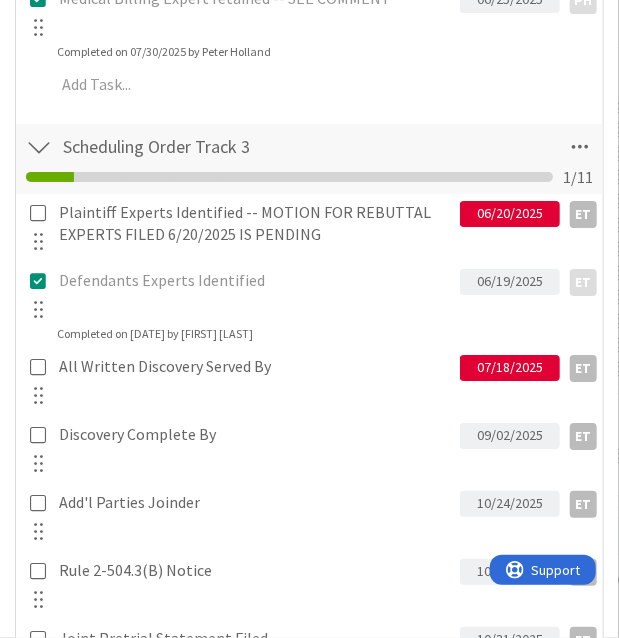 scroll, scrollTop: 1606, scrollLeft: 0, axis: vertical 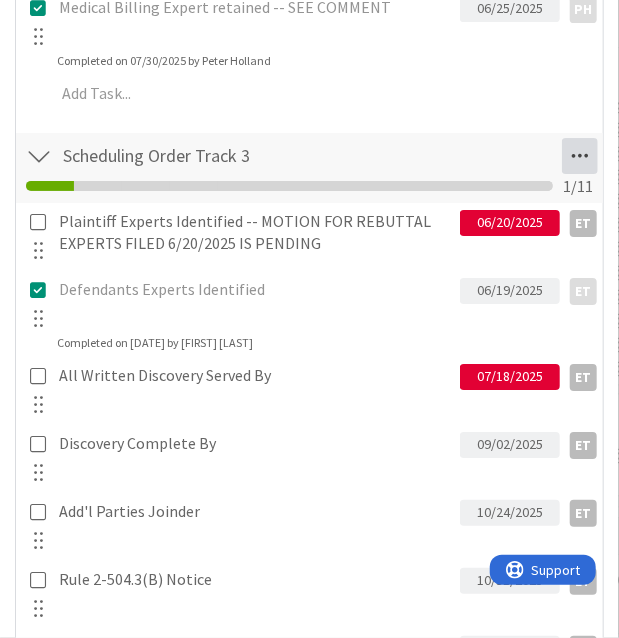click at bounding box center [580, 156] 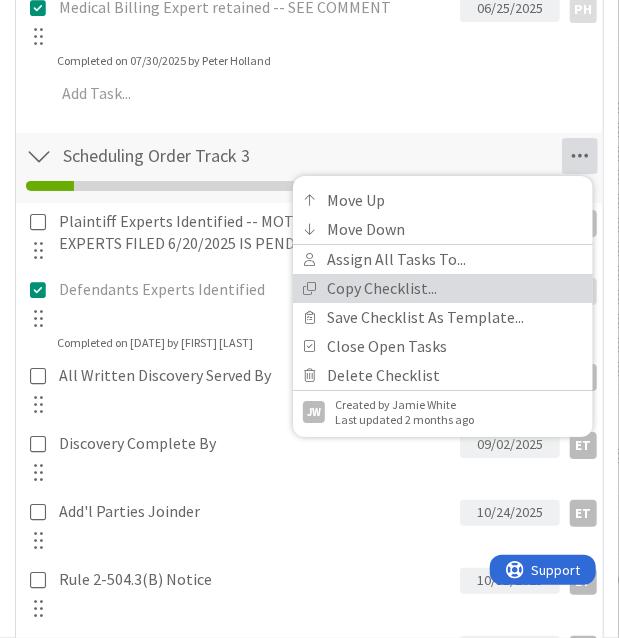 click on "Copy Checklist..." at bounding box center [443, 288] 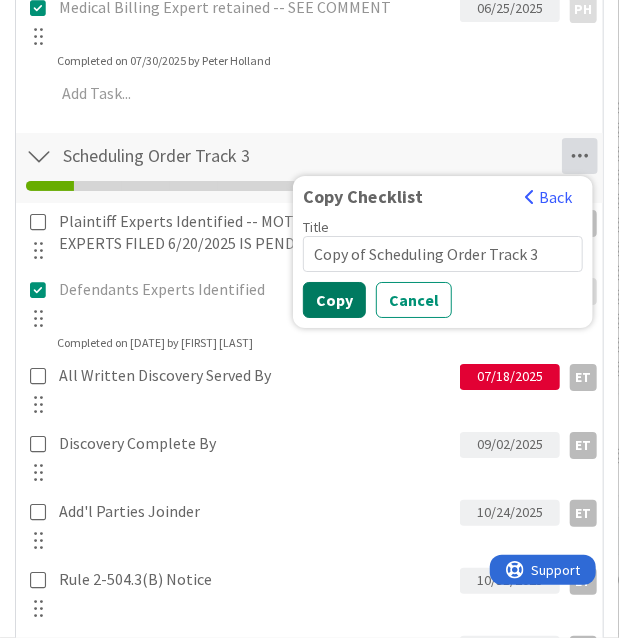 click on "Copy" at bounding box center (334, 300) 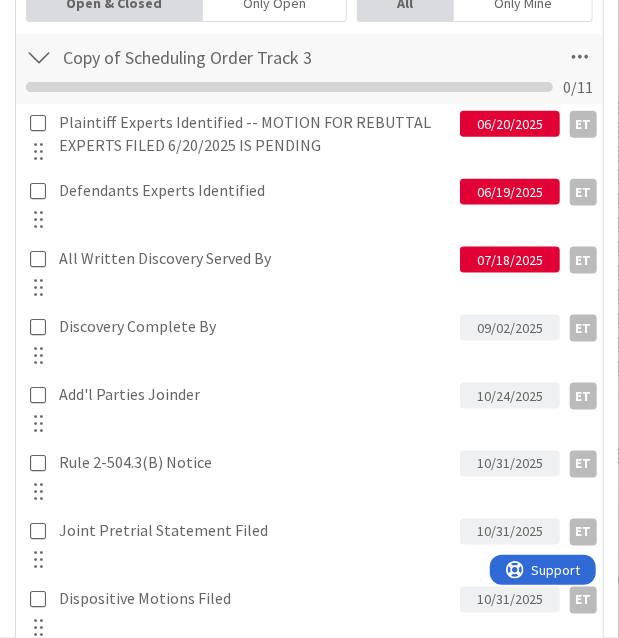scroll, scrollTop: 0, scrollLeft: 0, axis: both 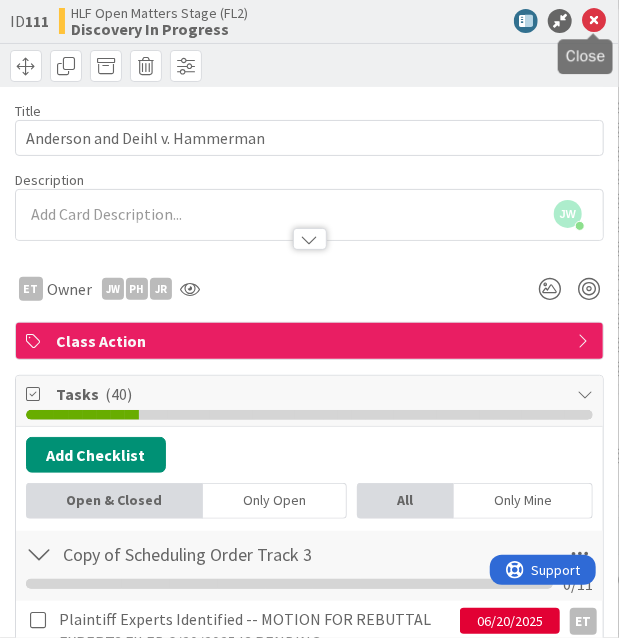 click at bounding box center [594, 21] 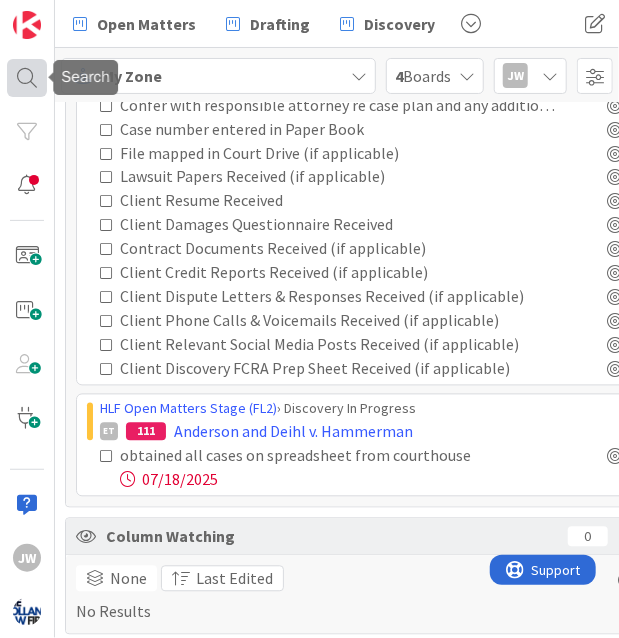 click at bounding box center [27, 78] 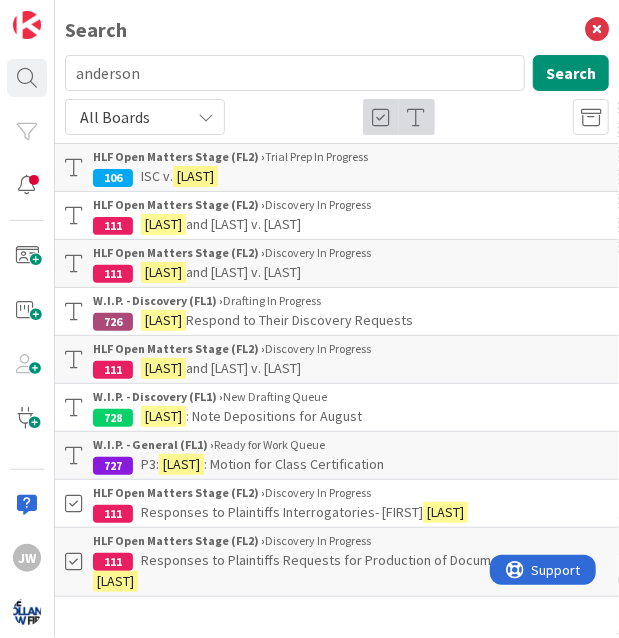 click on "[LAST] v.  [LAST]" at bounding box center [351, 176] 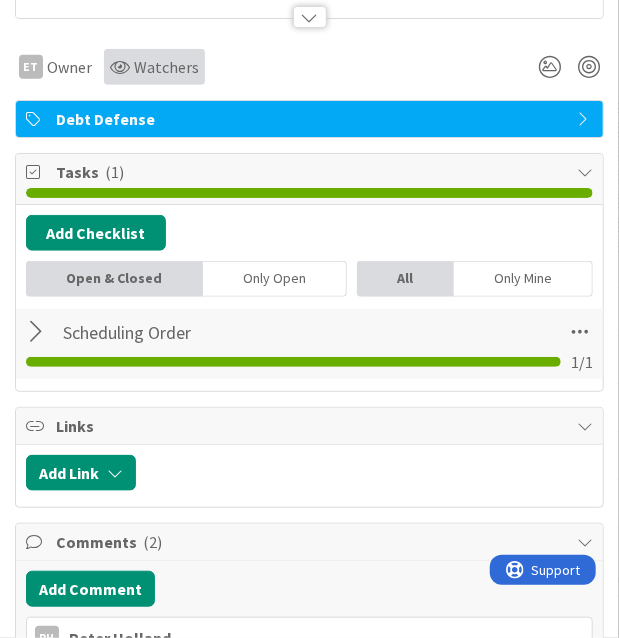 scroll, scrollTop: 223, scrollLeft: 0, axis: vertical 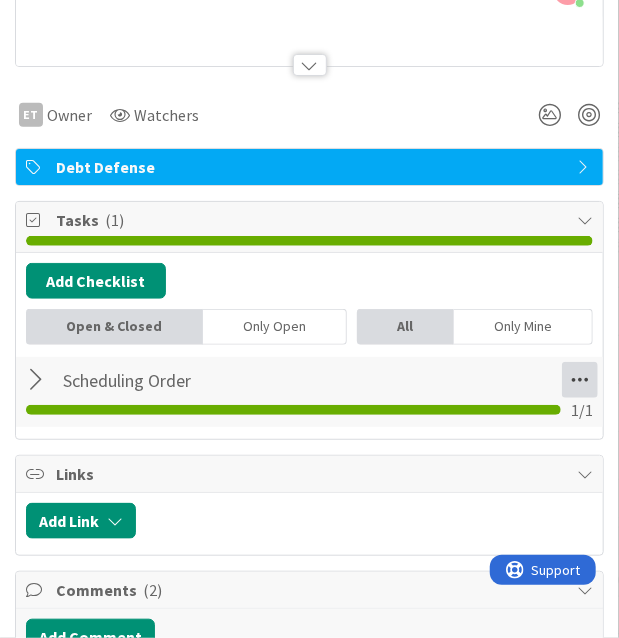 click at bounding box center [580, 380] 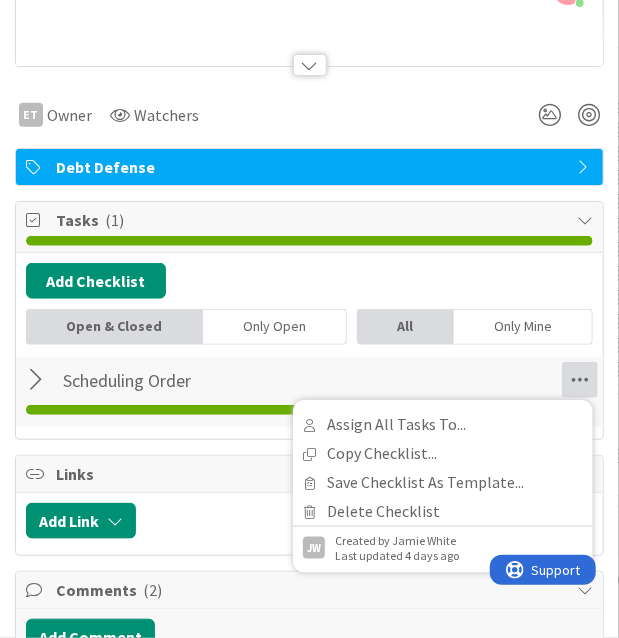 click at bounding box center (39, 380) 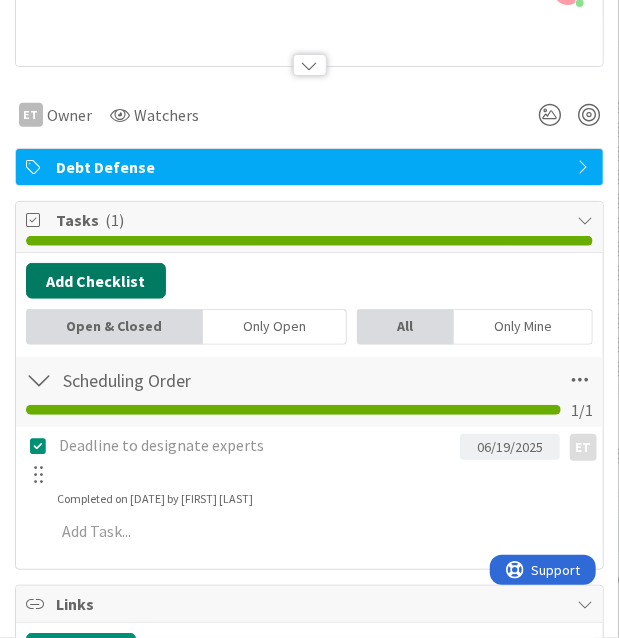 scroll, scrollTop: 224, scrollLeft: 0, axis: vertical 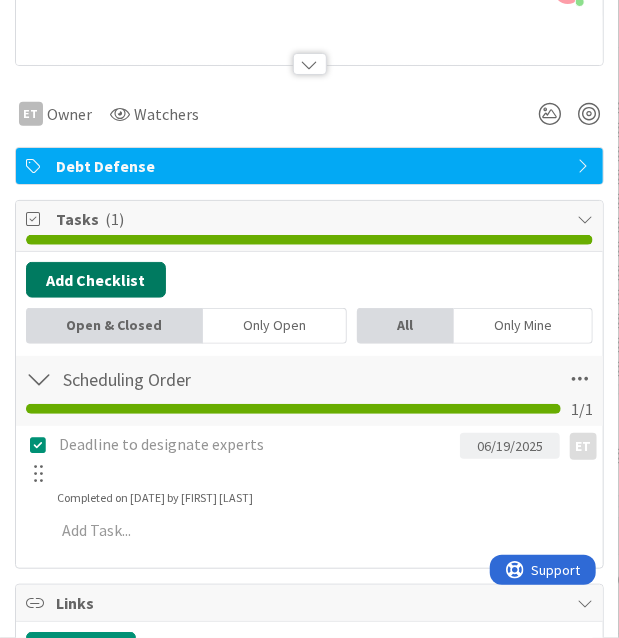 click on "Add Checklist" at bounding box center [96, 280] 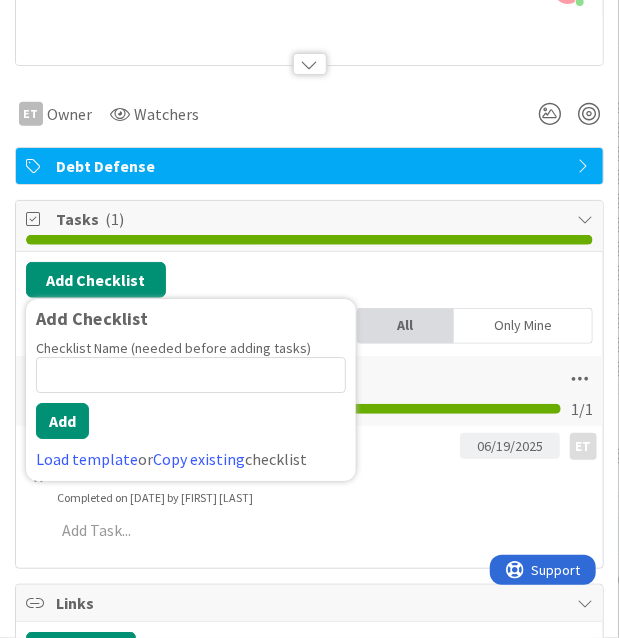 type on "As per consent motion to extend discovery filed on [DATE]." 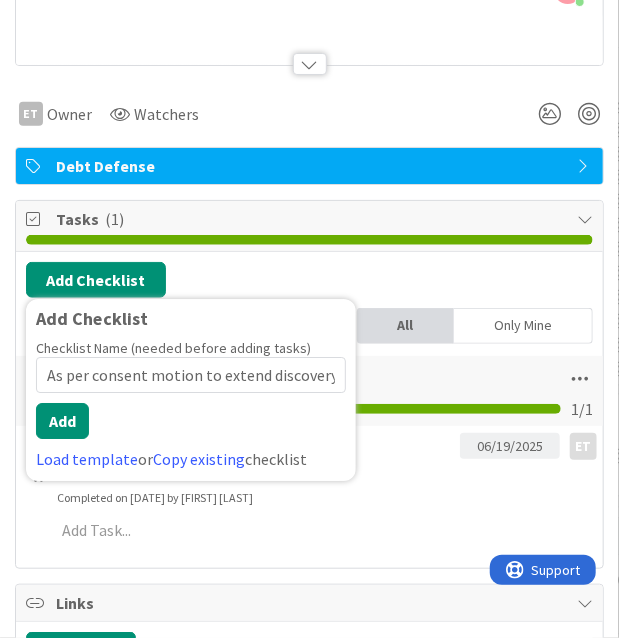scroll, scrollTop: 0, scrollLeft: 93, axis: horizontal 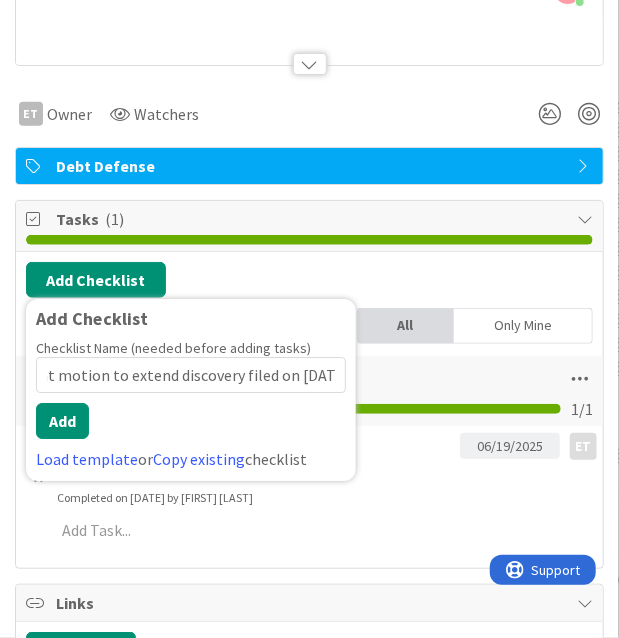 click on "As per consent motion to extend discovery filed on [DATE]." at bounding box center [191, 375] 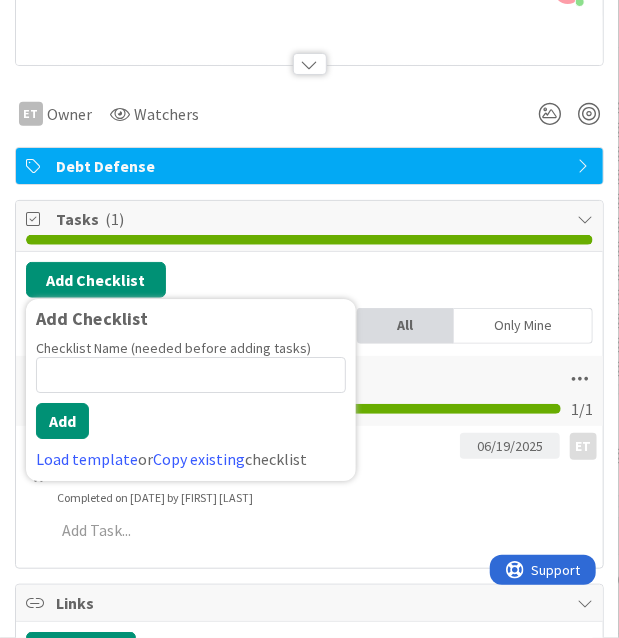 scroll, scrollTop: 0, scrollLeft: 0, axis: both 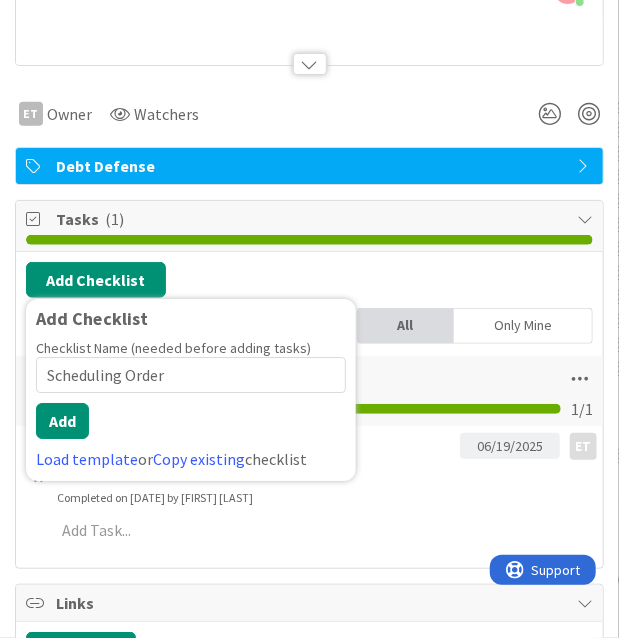 type on "Scheduling Order" 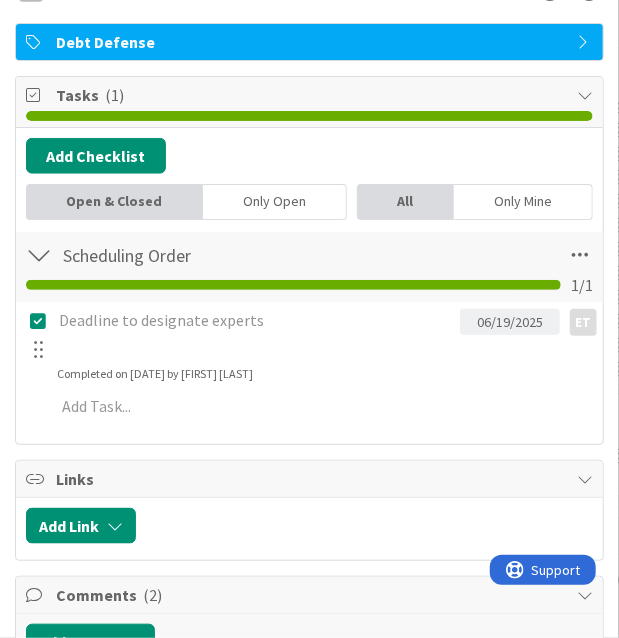 scroll, scrollTop: 349, scrollLeft: 0, axis: vertical 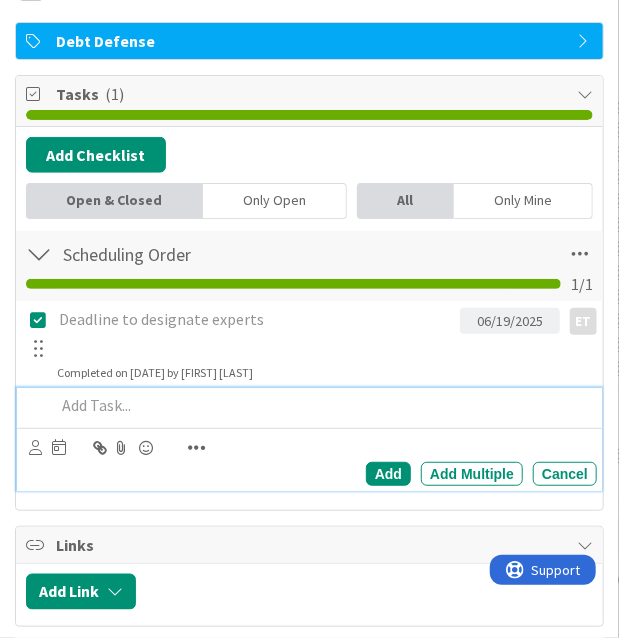 click on "ID [NUMBER] [LAST] and [LAST] Stage ([FL[NUMBER]])  › Trial Prep In Progress Title [NUMBER] / [NUMBER] [LAST] v. [LAST] Description JW [FIRST] [LAST] just joined [LAST] v. [LAST] ET Owner Watchers Debt Defense Tasks ( [NUMBER] ) Add Checklist Back Open & Closed Only Open All Only Mine Scheduling Order Checklist Name [NUMBER] / [NUMBER] Scheduling Order Assign All Tasks To... Copy Checklist... Save Checklist As Template... Delete Checklist JW Created by [FIRST] [LAST] Last updated [NUMBER] days ago [NUMBER] / [NUMBER] Deadline to designate experts [DATE] ET ET Update Cancel Completed on [DATE] by [FIRST] [LAST] Add Add Multiple Cancel Links Add Link Comments ( [NUMBER] ) Add Comment PH [FIRST] [LAST] [MONTH] [DAY] [YEAR] [TIME] [FIRST] says he is talking to Cantor about a resolution. PAH offered to help, but not wanted yet. [MONTH] [DAY] [YEAR] [TIME] Reply ET [FIRST] [LAST] [MONTH] [DAY] [YEAR] [TIME] Case transferred to circuit on motion to consolidate but not consolidated. Consent motion to consolidate filed in circuit. waiting ruling. [MONTH] [DAY] [YEAR] [TIME] Reply History Exit Criteria ET Owner" at bounding box center (309, 1572) 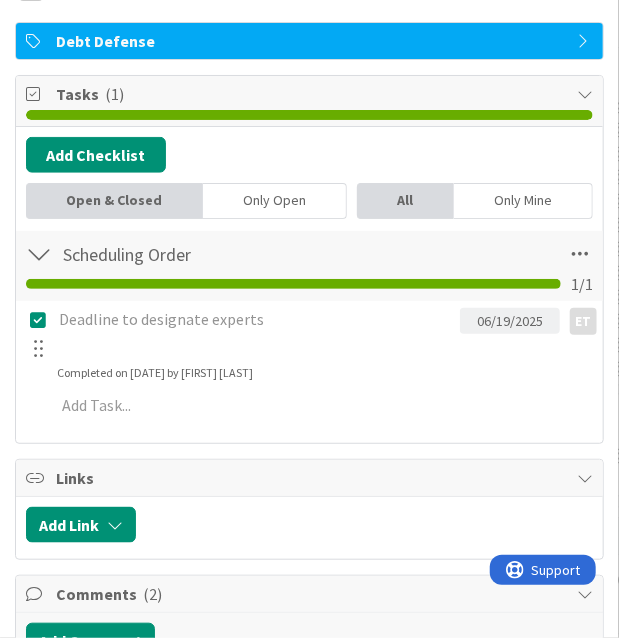 click at bounding box center [38, 349] 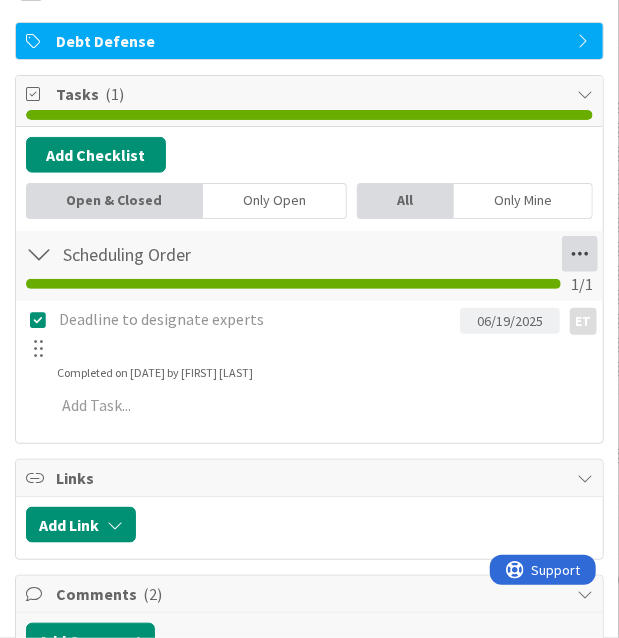 click at bounding box center [580, 254] 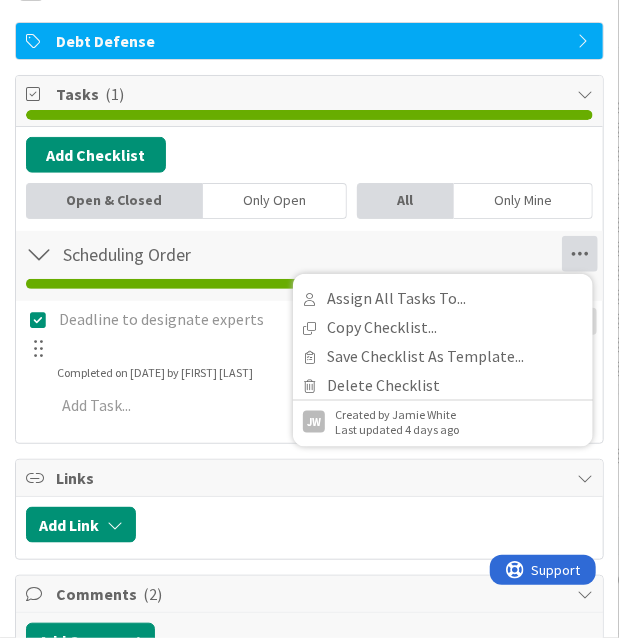 click at bounding box center (39, 254) 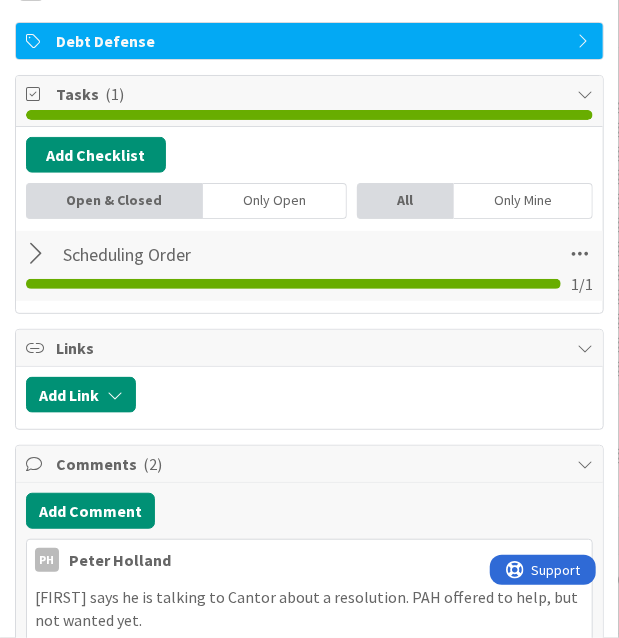 click at bounding box center [39, 254] 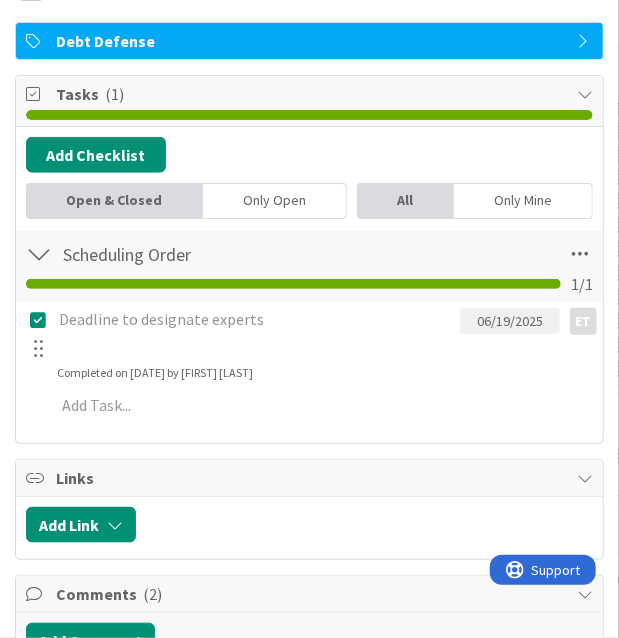 scroll, scrollTop: 0, scrollLeft: 0, axis: both 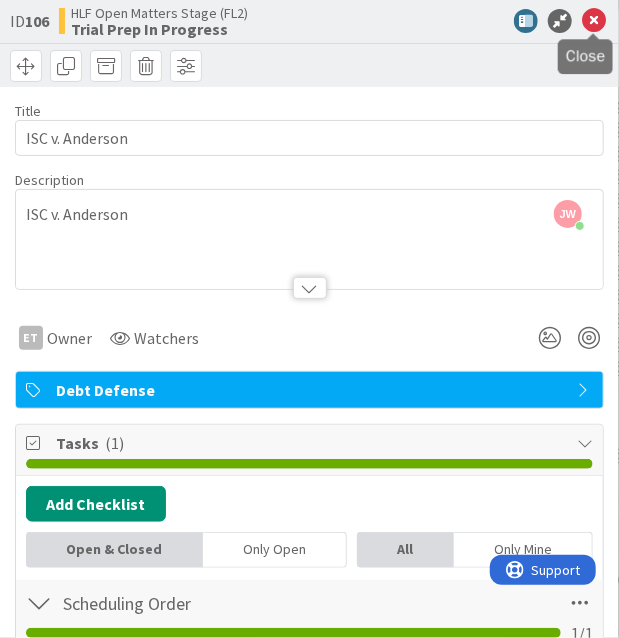 click at bounding box center [594, 21] 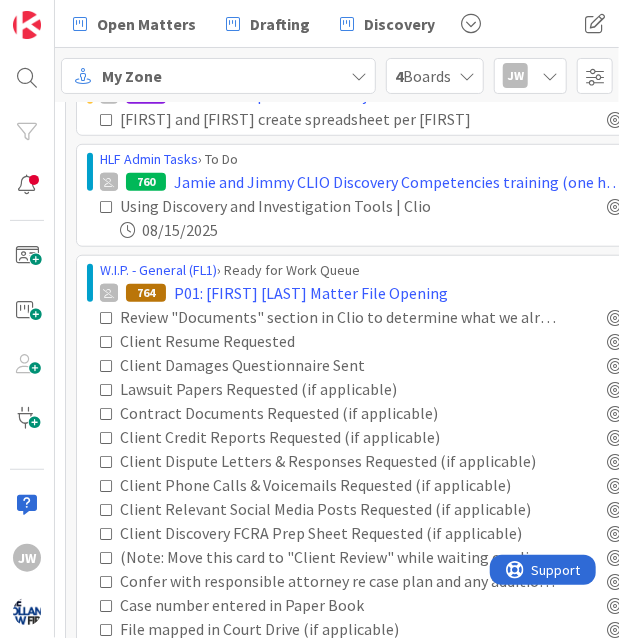 scroll, scrollTop: 350, scrollLeft: 0, axis: vertical 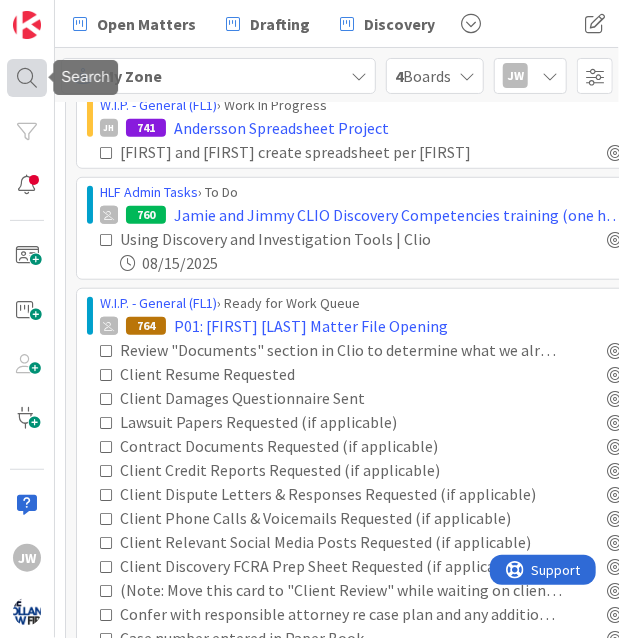 click at bounding box center (27, 78) 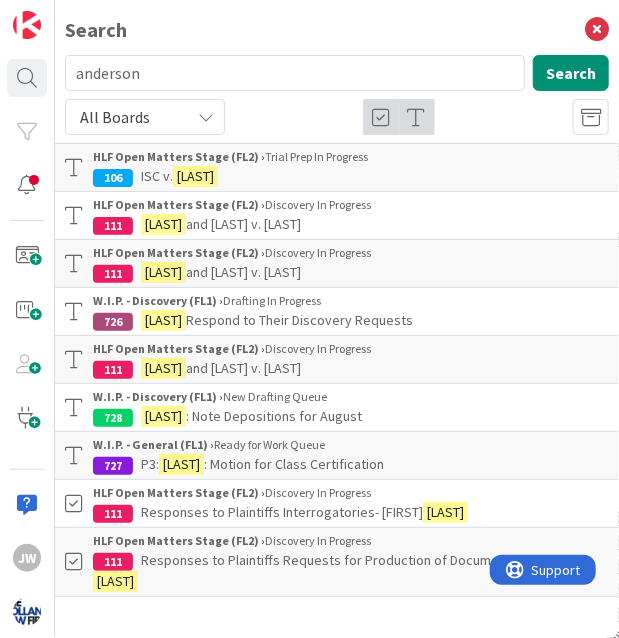 click on "[LAST]" at bounding box center [195, 176] 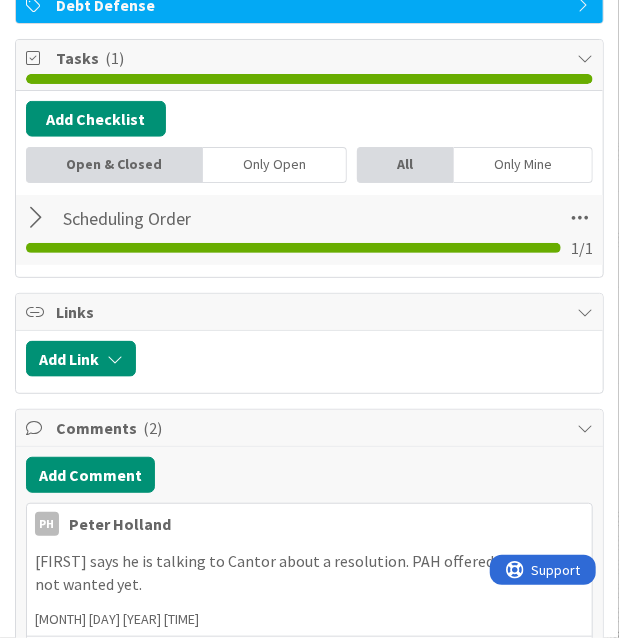 scroll, scrollTop: 336, scrollLeft: 0, axis: vertical 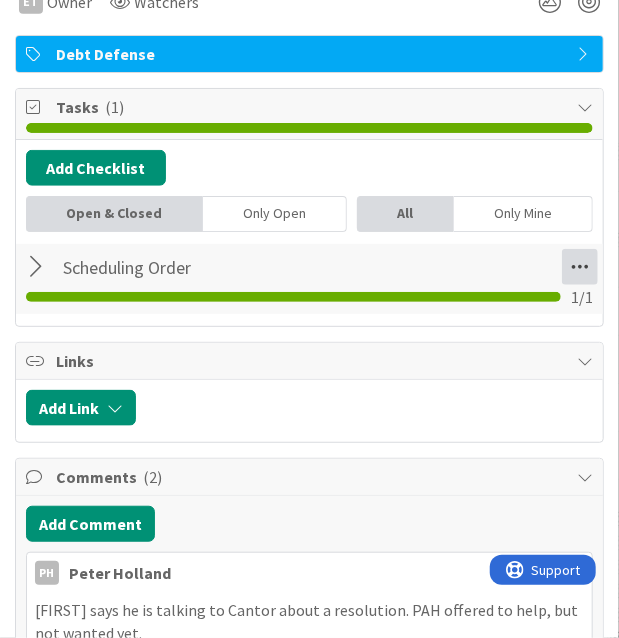 click at bounding box center [580, 267] 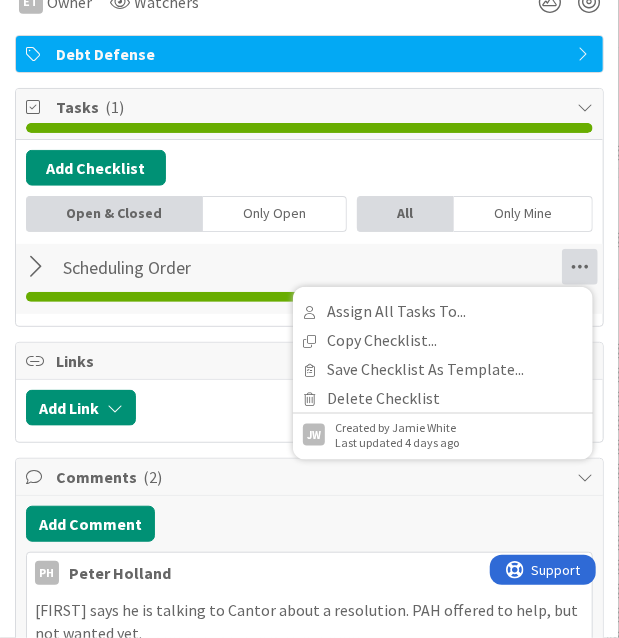 click at bounding box center [39, 267] 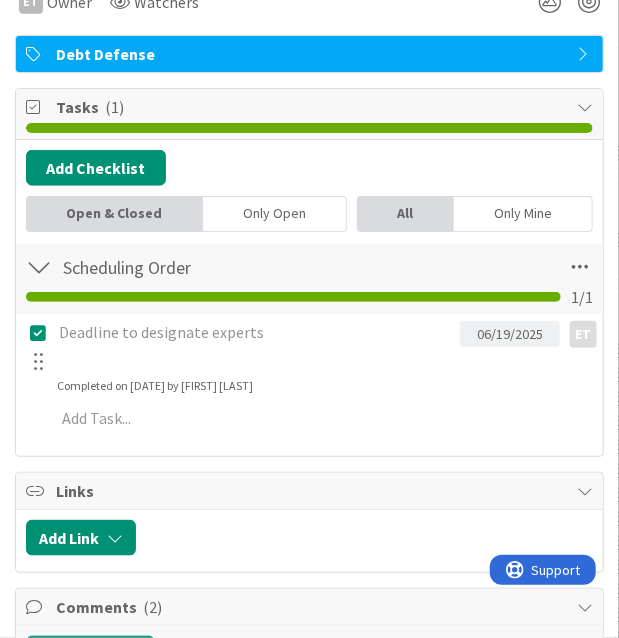 scroll, scrollTop: 337, scrollLeft: 0, axis: vertical 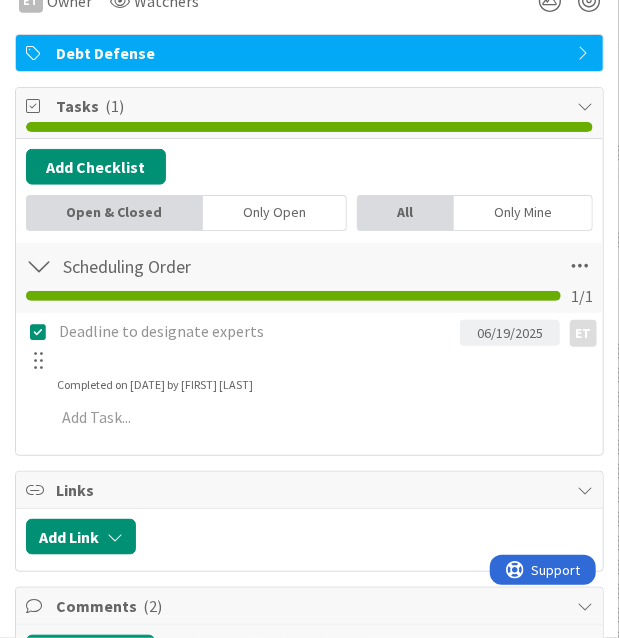 click at bounding box center (39, 266) 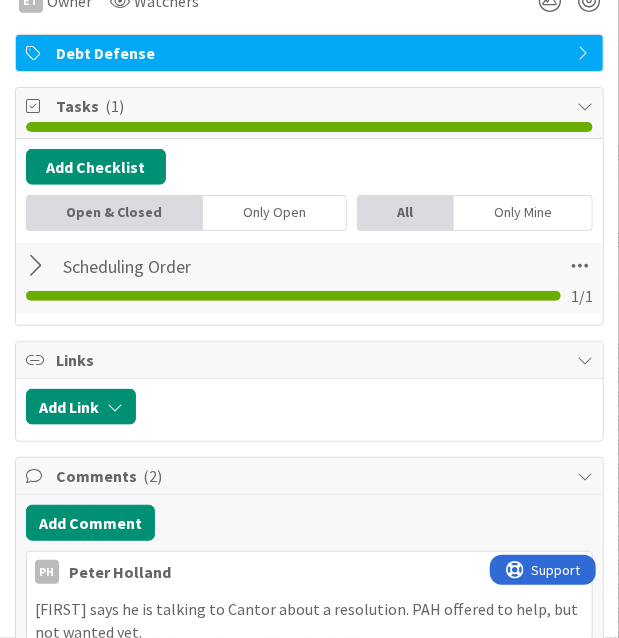 scroll, scrollTop: 336, scrollLeft: 0, axis: vertical 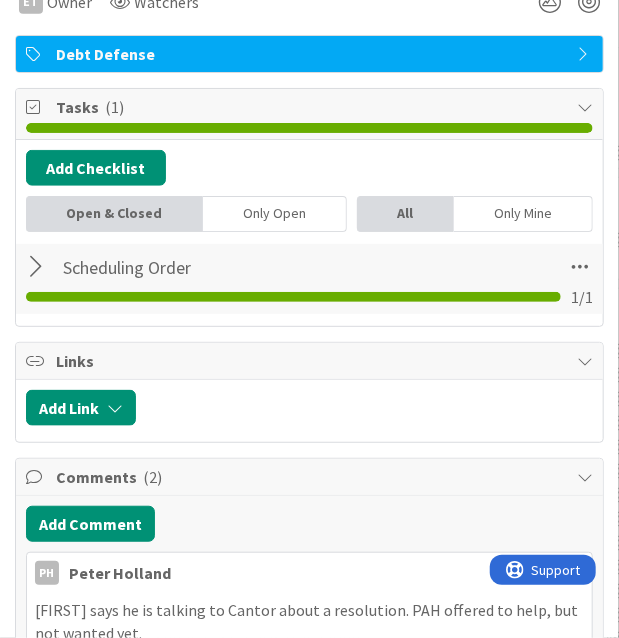 click on "ID [NUMBER] [LAST] and [LAST] Stage ([FL[NUMBER]])  › Trial Prep In Progress Title [NUMBER] / [NUMBER] [LAST] v. [LAST] Description JW [FIRST] [LAST] just joined [LAST] v. [LAST] ET Owner Watchers Debt Defense Tasks ( [NUMBER] ) Add Checklist Open & Closed Only Open All Only Mine Scheduling Order Checklist Name [NUMBER] / [NUMBER] Scheduling Order Assign All Tasks To... Copy Checklist... Save Checklist As Template... Delete Checklist JW Created by [FIRST] [LAST] Last updated [NUMBER] days ago [NUMBER] / [NUMBER] Links Add Link Comments ( [NUMBER] ) Add Comment PH [FIRST] [LAST] [MONTH] [DAY] [YEAR] [TIME] [FIRST] says he is talking to Cantor about a resolution. PAH offered to help, but not wanted yet. [MONTH] [DAY] [YEAR] [TIME] Reply ET [FIRST] [LAST] [MONTH] [DAY] [YEAR] [TIME] Case transferred to circuit on motion to consolidate but not consolidated. Consent motion to consolidate filed in circuit. waiting ruling. [MONTH] [DAY] [YEAR] [TIME] Reply History Exit Criteria ET Owner Watchers Debt Defense Dates Planned Dates [DATE] [DATE] Actual Dates [DATE] Not Done Yet Block Custom Fields ( [DATE] ) [NUMBER]" at bounding box center [309, 1487] 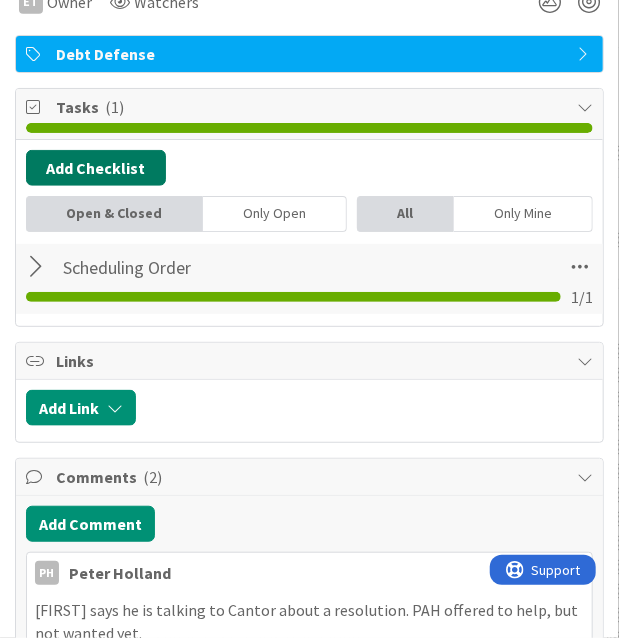 click on "Add Checklist" at bounding box center (96, 168) 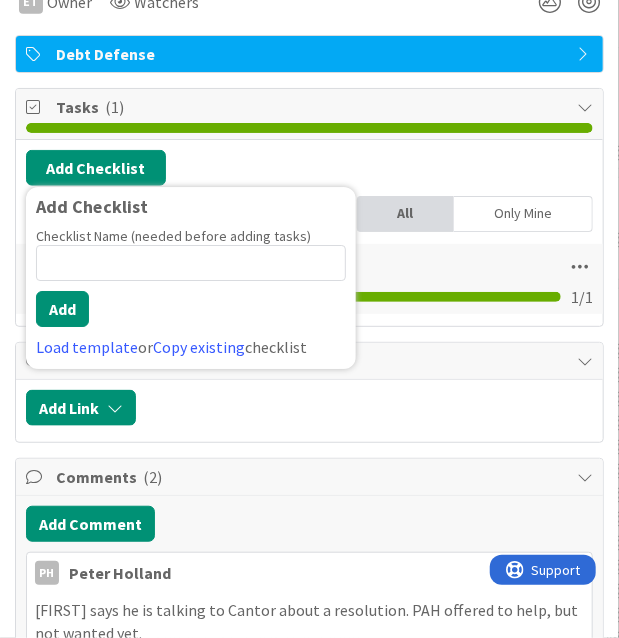click on "Checklist Name (needed before adding tasks) 0 / 64 Add Load template  or  Copy existing  checklist" at bounding box center (191, 293) 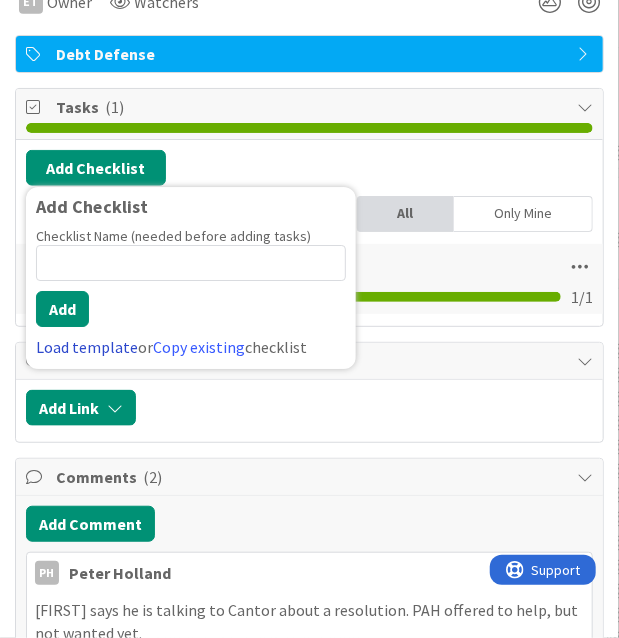 click on "Load template" at bounding box center (87, 347) 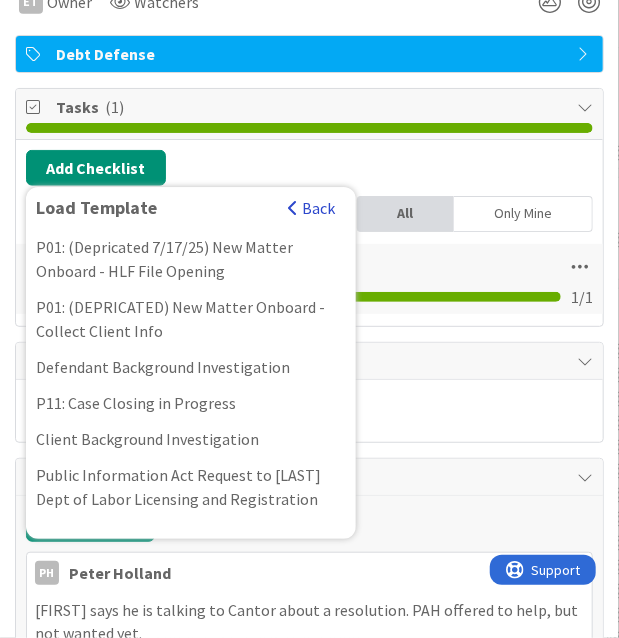 click on "Back" at bounding box center [311, 208] 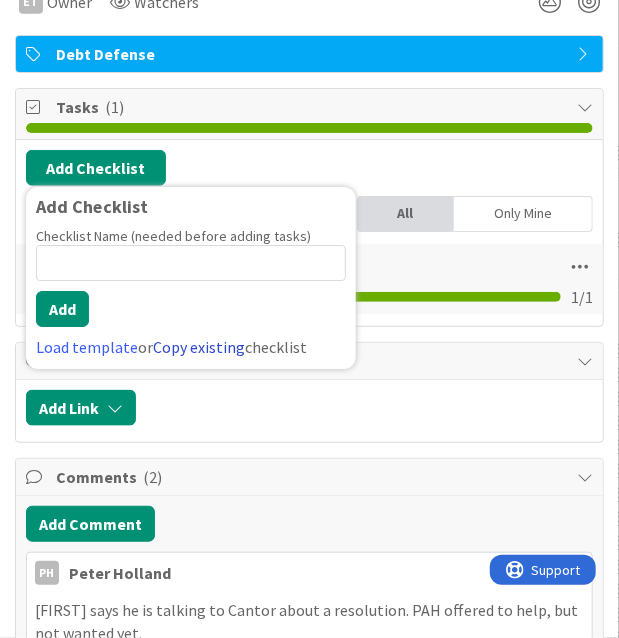 click on "Copy existing" at bounding box center [199, 347] 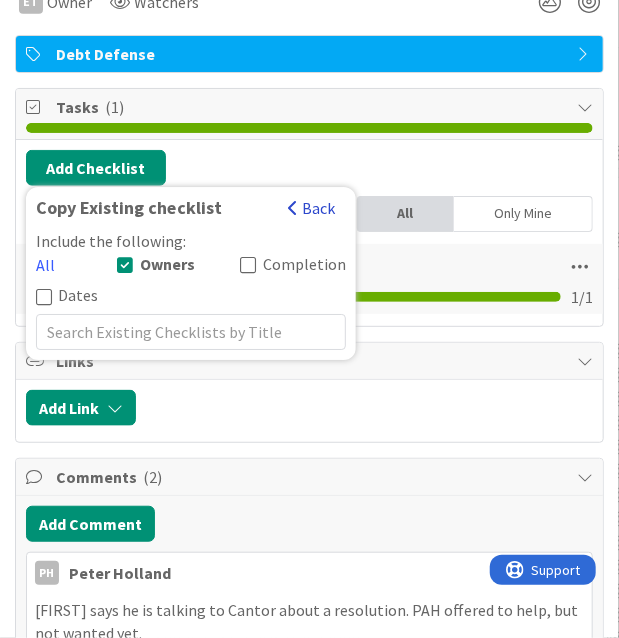 click on "Back" at bounding box center [311, 208] 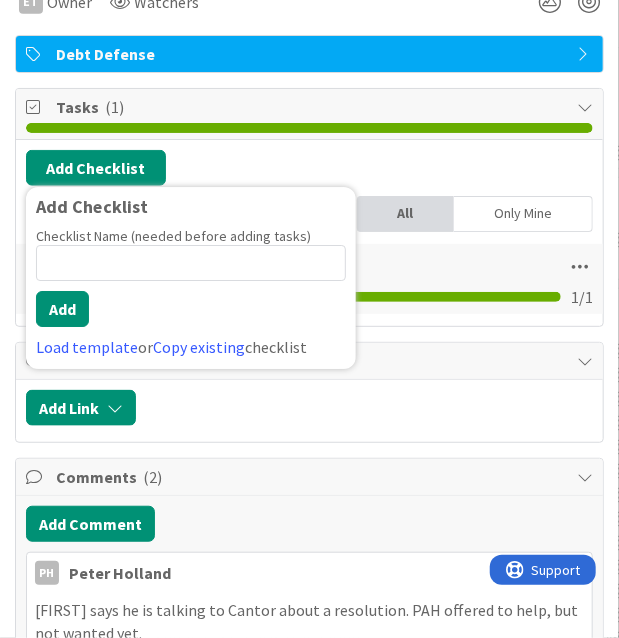 click on "ID [NUMBER] [LAST] and [LAST] v. [LAST] Description JW [FIRST] [LAST] just joined [LAST] v. [LAST] ET Owner Watchers Debt Defense Tasks ( [NUMBER] ) Add Checklist Add Checklist Checklist Name (needed before adding tasks) [NUMBER] / [NUMBER] Add Load template  or  Copy existing  checklist Open & Closed Only Open All Only Mine Scheduling Order Checklist Name [NUMBER] / [NUMBER] Scheduling Order Assign All Tasks To... Copy Checklist... Save Checklist As Template... Delete Checklist JW Created by [FIRST] [LAST] Last updated [NUMBER] days ago [NUMBER] / [NUMBER] Links Add Link Comments ( [NUMBER] ) Add Comment PH [FIRST] [LAST] [MONTH] [DAY] [YEAR] [TIME] Manny says he is talking to Cantor about a resolution. PAH offered to help, but not wanted yet. [MONTH] [DAY] [YEAR] [TIME] Reply ET [FIRST] [LAST] [MONTH] [DAY] [YEAR] [TIME] Case transferred to circuit on motion to consolidate but not consolidated. Consent motion to consolidate filed in circuit. waiting ruling. [MONTH] [DAY] [YEAR] [TIME] Reply History Exit Criteria ET Owner Watchers Dates ( )" at bounding box center (309, 1487) 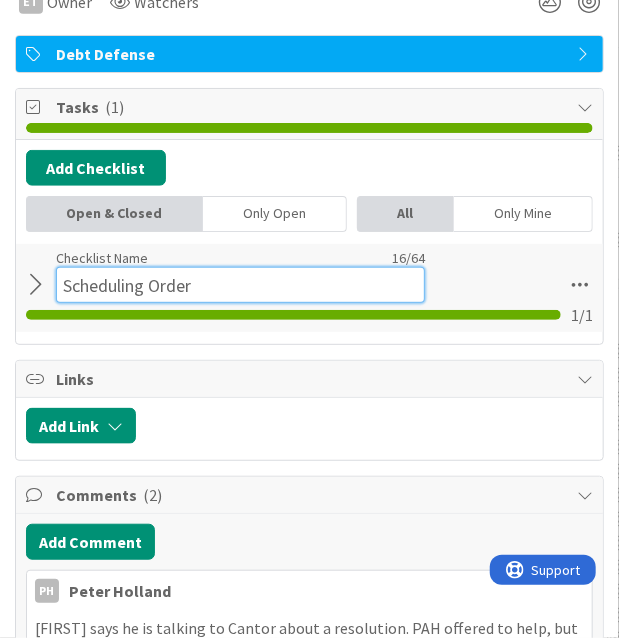 click on "Scheduling Order" at bounding box center [240, 285] 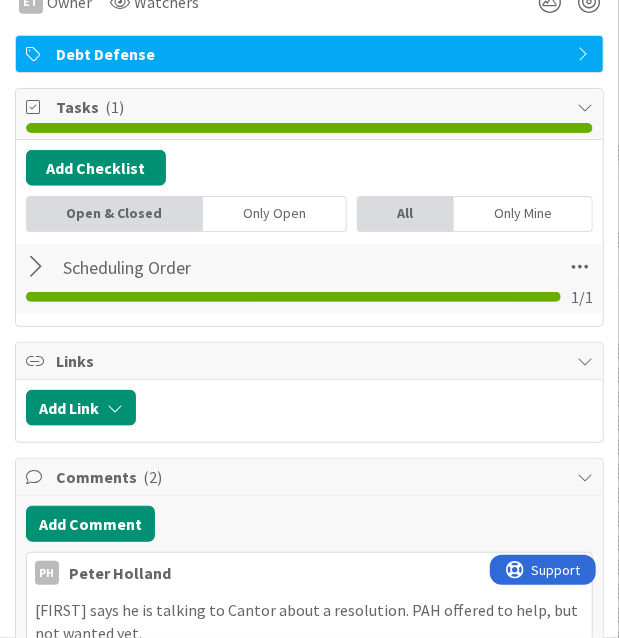 scroll, scrollTop: 337, scrollLeft: 0, axis: vertical 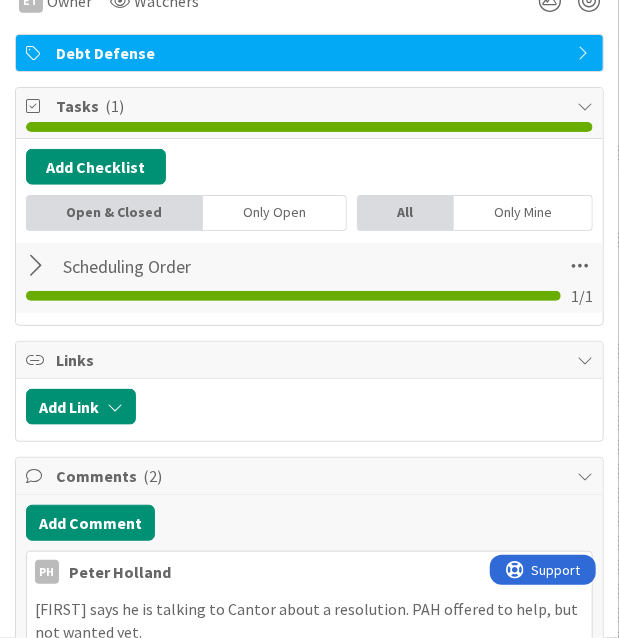 click on "Scheduling Order Checklist Name 16 / 64 Scheduling Order Assign All Tasks To... Copy Checklist... Save Checklist As Template... Delete Checklist JW Created by Jamie White Last updated 4 days ago 1 / 1" at bounding box center (309, 278) 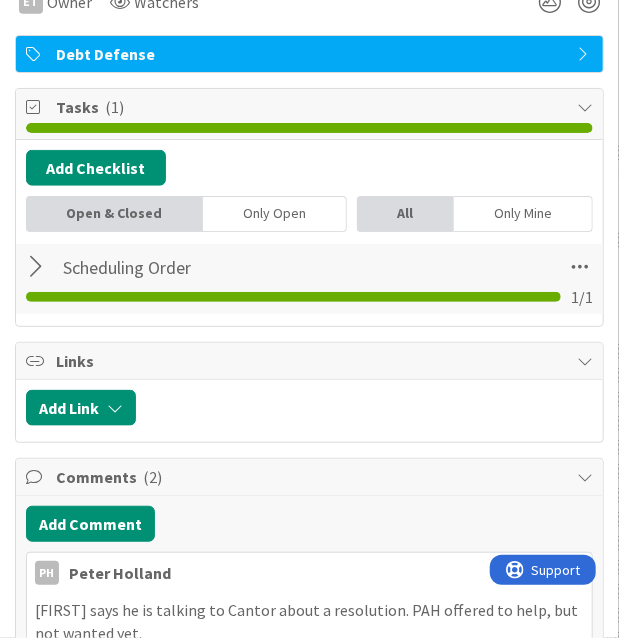 click on "Scheduling Order Checklist Name 16 / 64 Scheduling Order Assign All Tasks To... Copy Checklist... Save Checklist As Template... Delete Checklist JW Created by Jamie White Last updated 4 days ago 1 / 1" at bounding box center [309, 279] 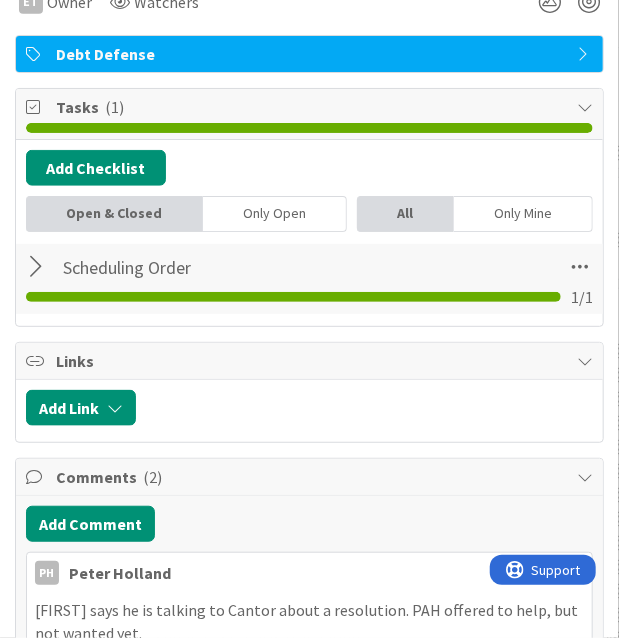 click at bounding box center (39, 267) 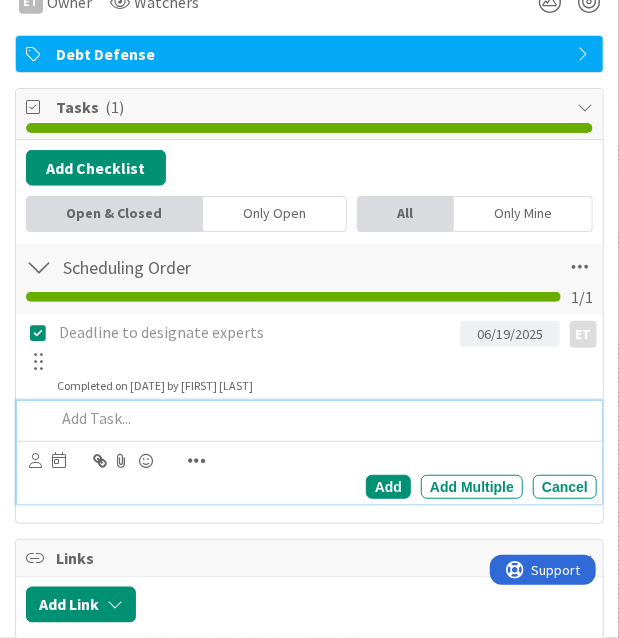 scroll, scrollTop: 337, scrollLeft: 0, axis: vertical 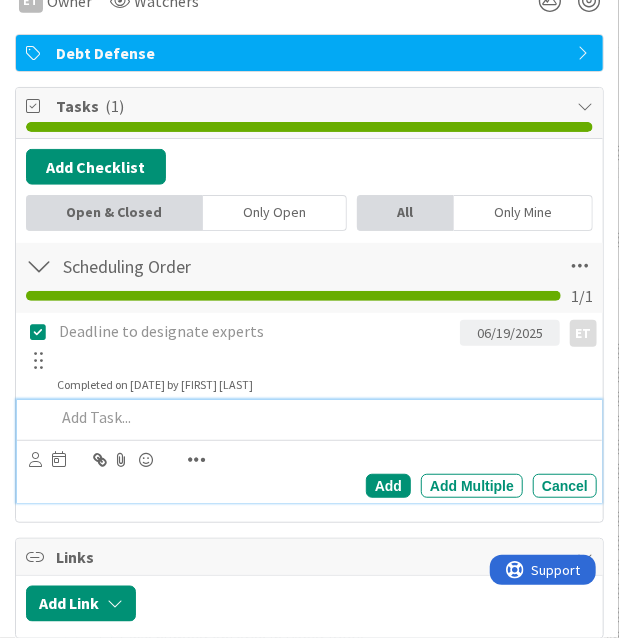 click at bounding box center [323, 417] 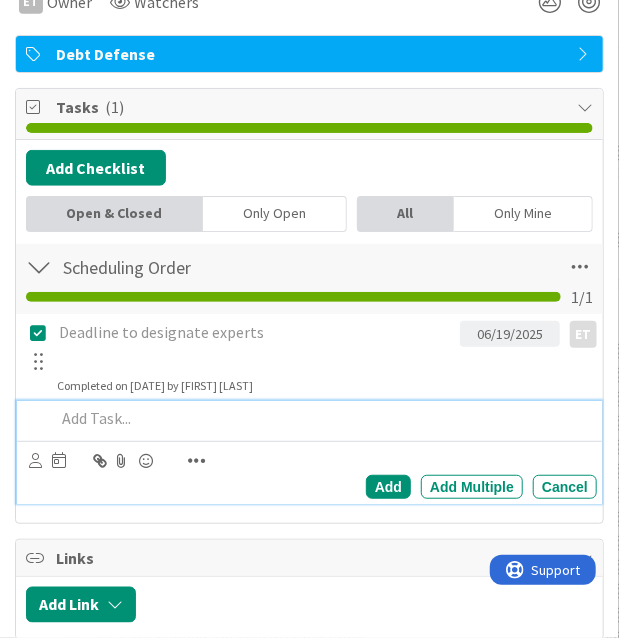 click at bounding box center (197, 461) 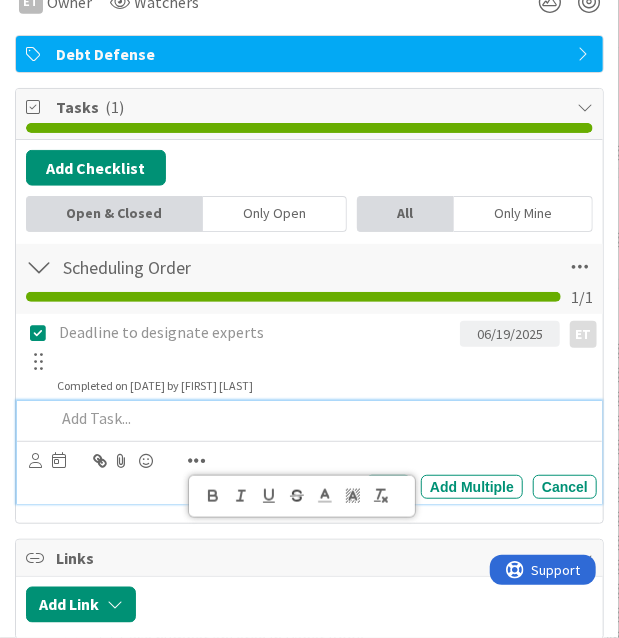 click at bounding box center [197, 461] 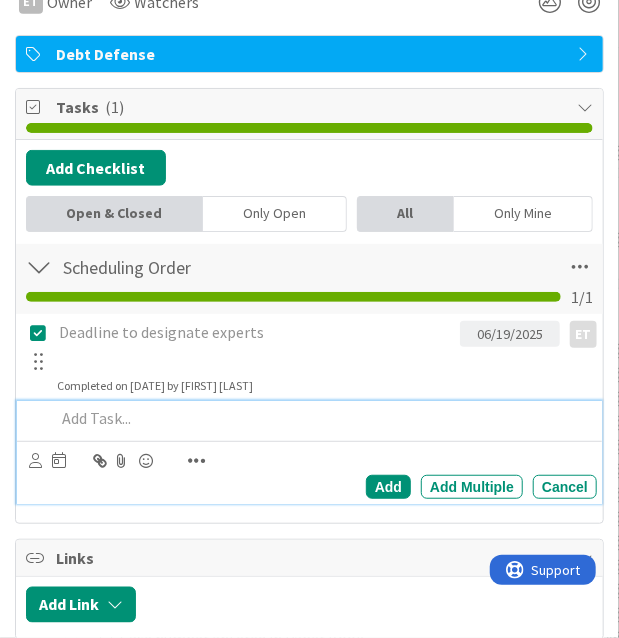 click at bounding box center [197, 461] 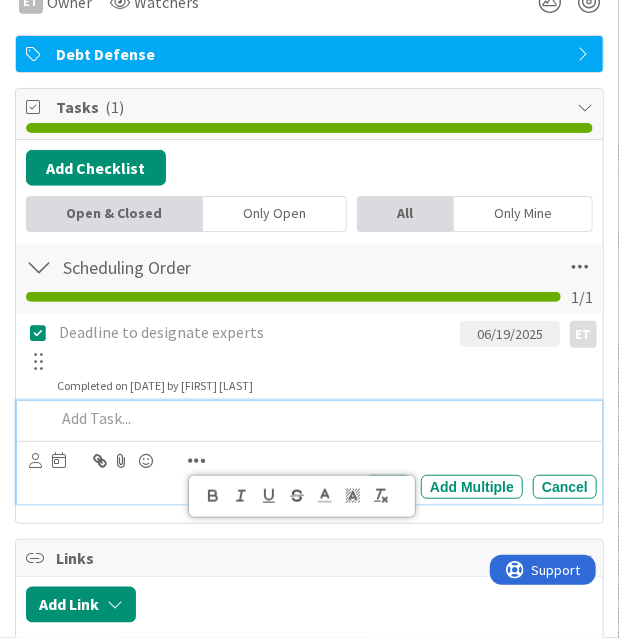 click at bounding box center (197, 461) 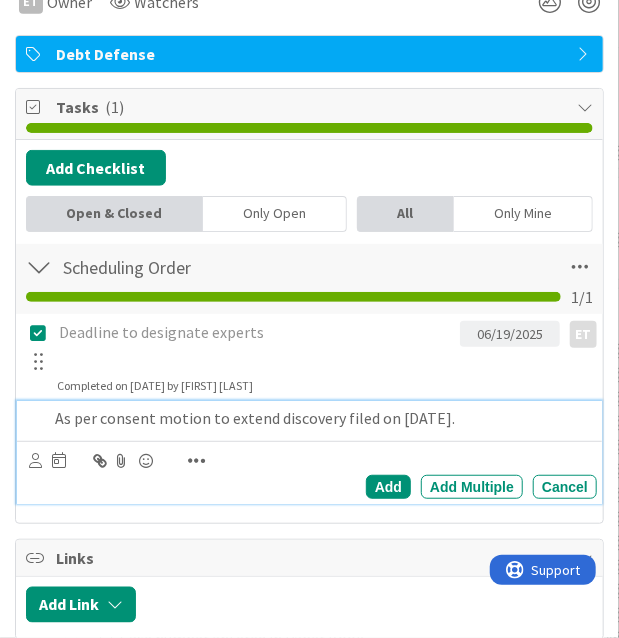 click on "As per consent motion to extend discovery filed on [DATE]." at bounding box center (323, 418) 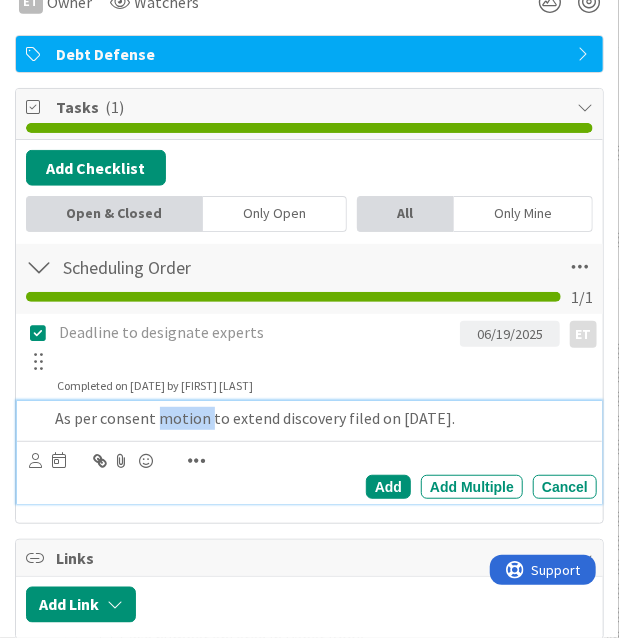 click on "As per consent motion to extend discovery filed on [DATE]." at bounding box center (323, 418) 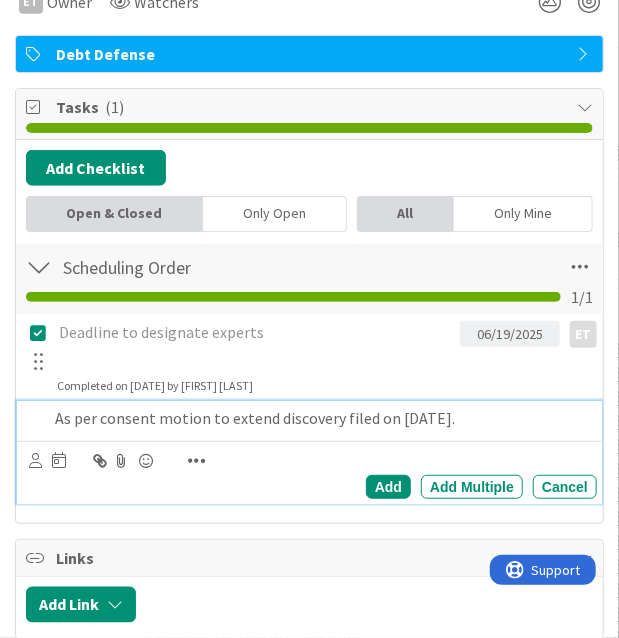 click on "As per consent motion to extend discovery filed on [DATE]." at bounding box center [323, 418] 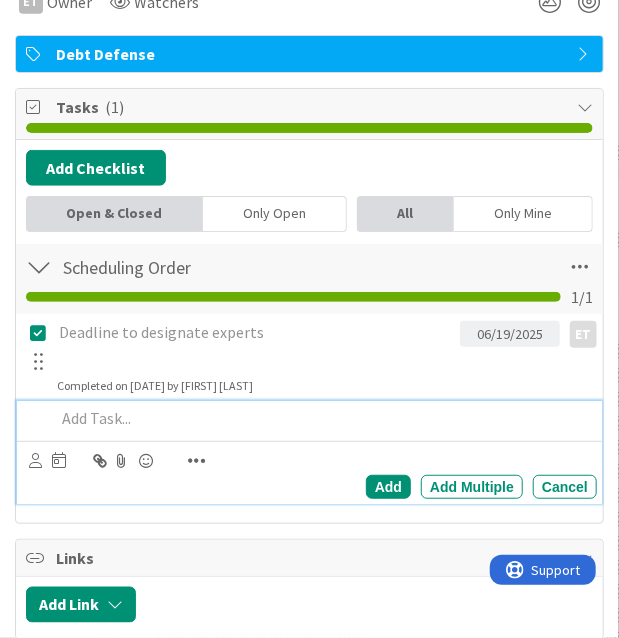 click on "ID [NUMBER] [LAST] and [LAST] Stage ([FL[NUMBER]])  › Trial Prep In Progress Title [NUMBER] / [NUMBER] [LAST] v. [LAST] Description JW [FIRST] [LAST] just joined [LAST] v. [LAST] ET Owner Watchers Debt Defense Tasks ( [NUMBER] ) Add Checklist Back Open & Closed Only Open All Only Mine Scheduling Order Checklist Name [NUMBER] / [NUMBER] Scheduling Order Assign All Tasks To... Copy Checklist... Save Checklist As Template... Delete Checklist JW Created by [FIRST] [LAST] Last updated [NUMBER] days ago [NUMBER] / [NUMBER] Deadline to designate experts [DATE] ET ET Update Cancel Completed on [DATE] by [FIRST] [LAST] Add Add Multiple Cancel Links Add Link Comments ( [NUMBER] ) Add Comment PH [FIRST] [LAST] [MONTH] [DAY] [YEAR] [TIME] [FIRST] says he is talking to Cantor about a resolution. PAH offered to help, but not wanted yet. [MONTH] [DAY] [YEAR] [TIME] Reply ET [FIRST] [LAST] [MONTH] [DAY] [YEAR] [TIME] Case transferred to circuit on motion to consolidate but not consolidated. Consent motion to consolidate filed in circuit. waiting ruling. [MONTH] [DAY] [YEAR] [TIME] Reply History Exit Criteria ET Owner" at bounding box center (309, 1585) 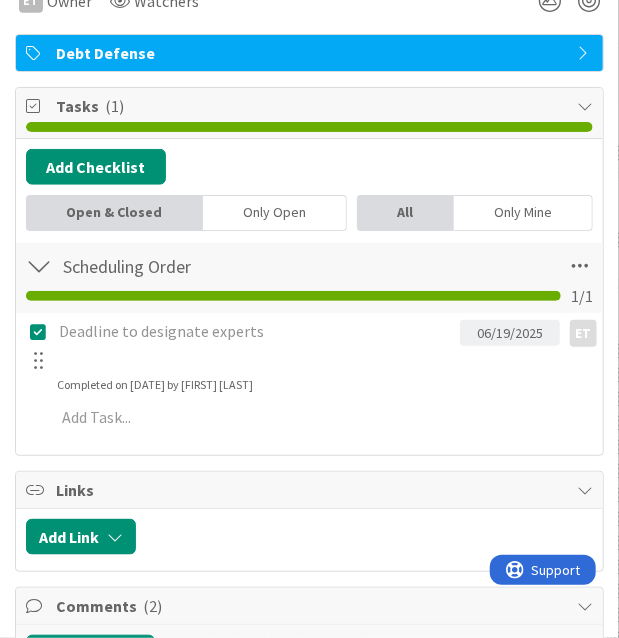 click on "ID [NUMBER] [LAST] and [LAST] Stage ([FL[NUMBER]])  › Trial Prep In Progress Title [NUMBER] / [NUMBER] [LAST] v. [LAST] Description JW [FIRST] [LAST] just joined [LAST] v. [LAST] ET Owner Watchers Debt Defense Tasks ( [NUMBER] ) Add Checklist Back Open & Closed Only Open All Only Mine Scheduling Order Checklist Name [NUMBER] / [NUMBER] Scheduling Order Assign All Tasks To... Copy Checklist... Save Checklist As Template... Delete Checklist JW Created by [FIRST] [LAST] Last updated [NUMBER] days ago [NUMBER] / [NUMBER] Deadline to designate experts [DATE] ET ET Update Cancel Completed on [DATE] by [FIRST] [LAST] Add Add Multiple Cancel Links Add Link Comments ( [NUMBER] ) Add Comment PH [FIRST] [LAST] [MONTH] [DAY] [YEAR] [TIME] [FIRST] says he is talking to Cantor about a resolution. PAH offered to help, but not wanted yet. [MONTH] [DAY] [YEAR] [TIME] Reply ET [FIRST] [LAST] [MONTH] [DAY] [YEAR] [TIME] Case transferred to circuit on motion to consolidate but not consolidated. Consent motion to consolidate filed in circuit. waiting ruling. [MONTH] [DAY] [YEAR] [TIME] Reply History Exit Criteria ET Owner" at bounding box center (309, 1551) 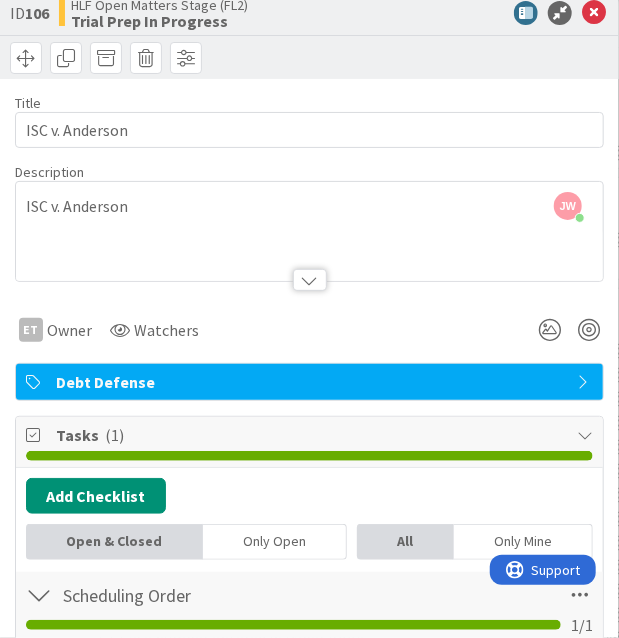 scroll, scrollTop: 0, scrollLeft: 0, axis: both 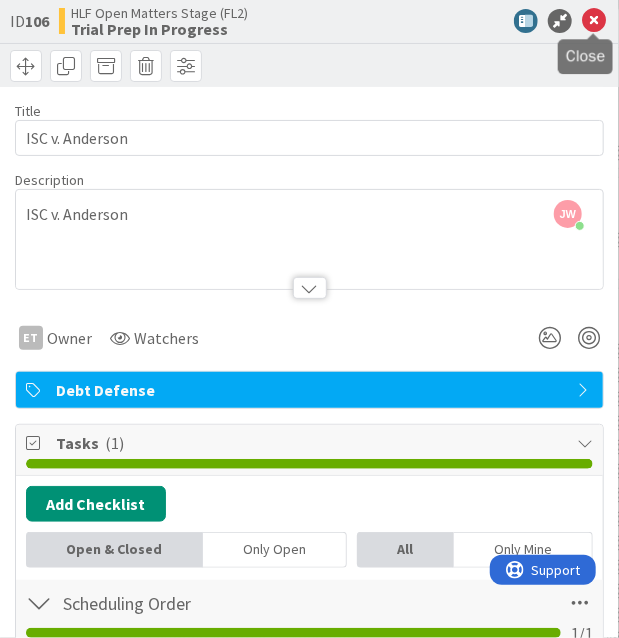 click at bounding box center [594, 21] 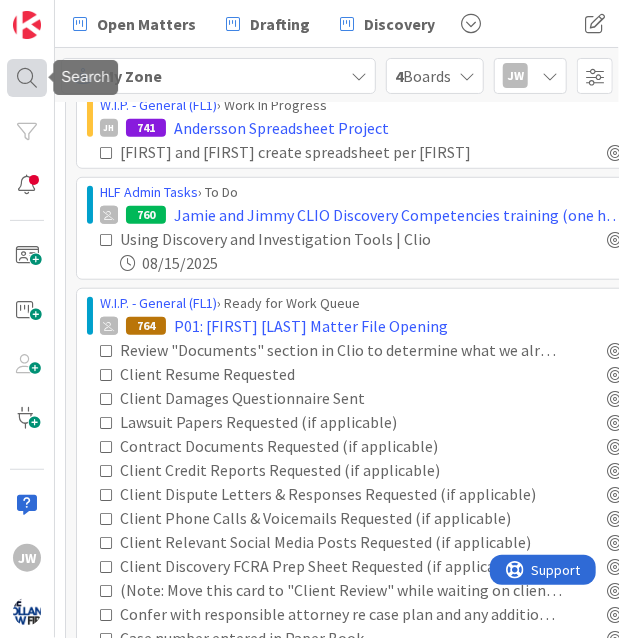 click at bounding box center [27, 78] 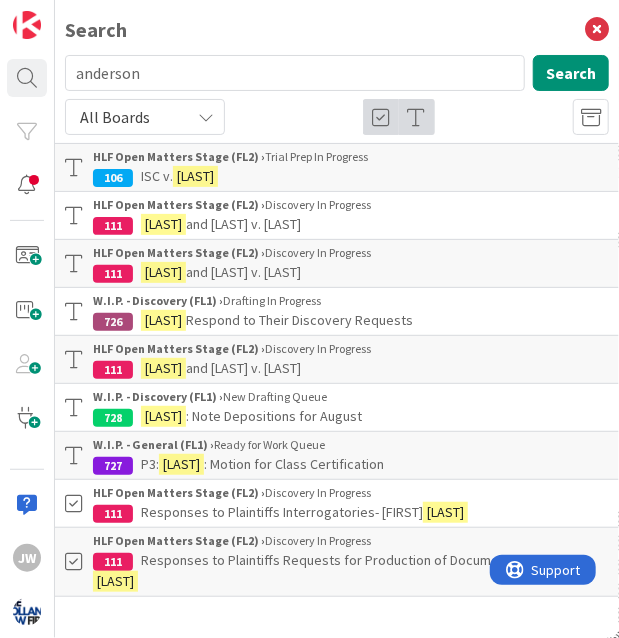 click on "[LAST] and [LAST] v. [LAST]" at bounding box center (351, 224) 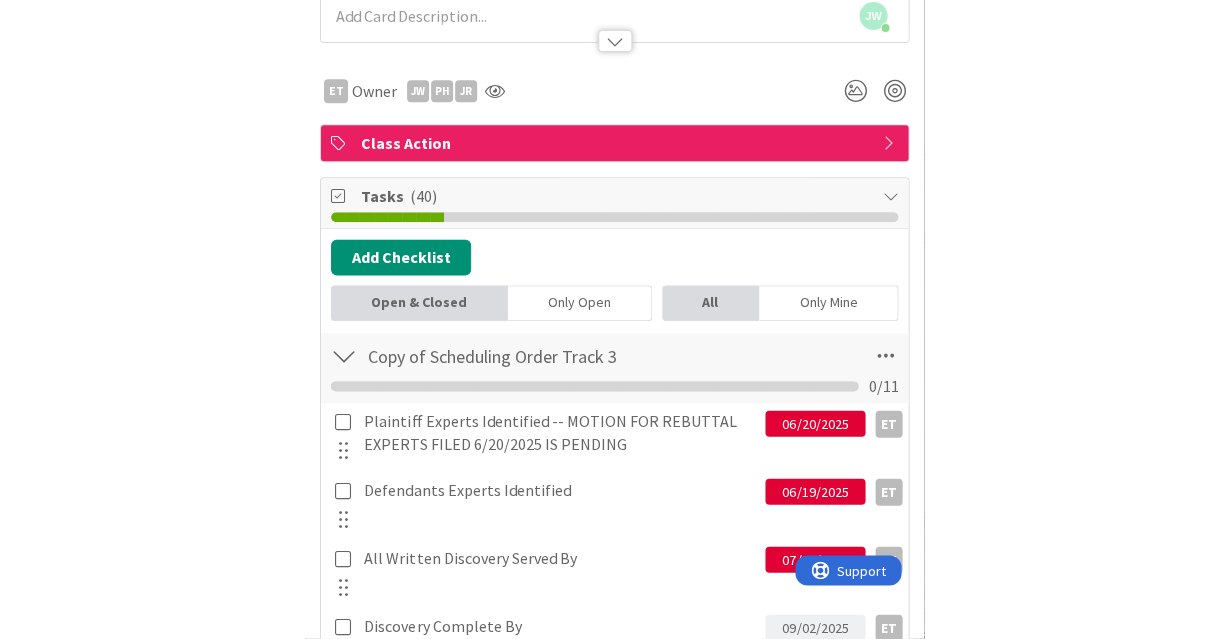 scroll, scrollTop: 0, scrollLeft: 0, axis: both 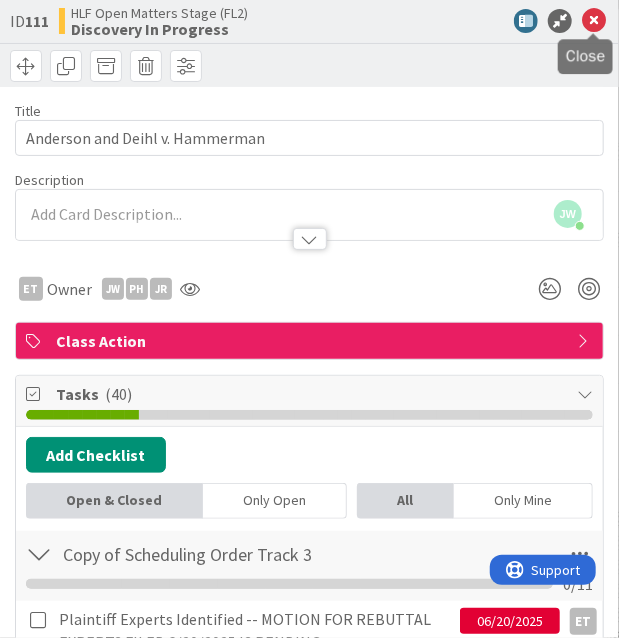 click at bounding box center [594, 21] 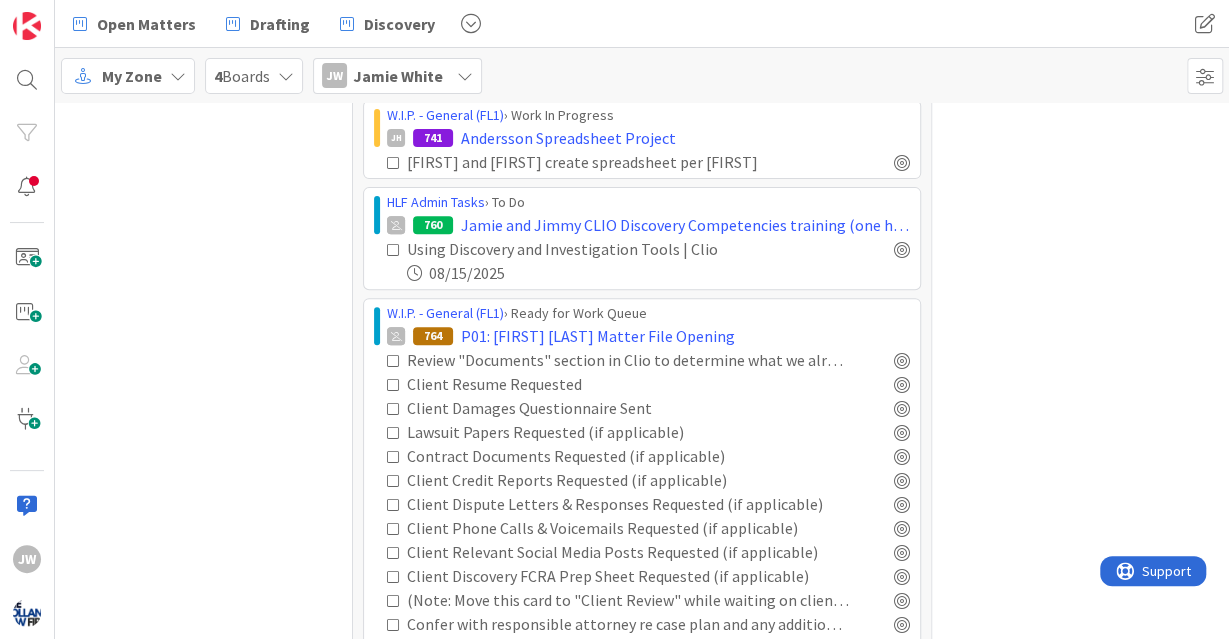 scroll, scrollTop: 350, scrollLeft: 0, axis: vertical 